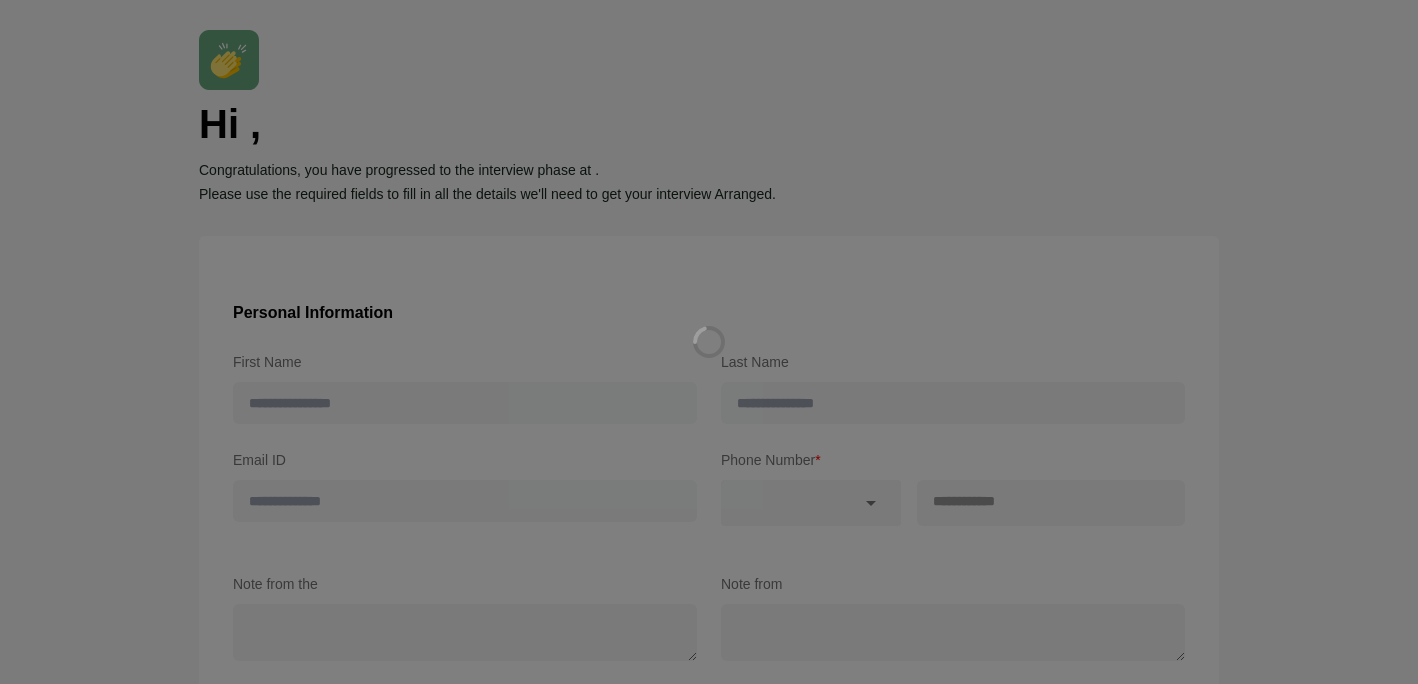 scroll, scrollTop: 0, scrollLeft: 0, axis: both 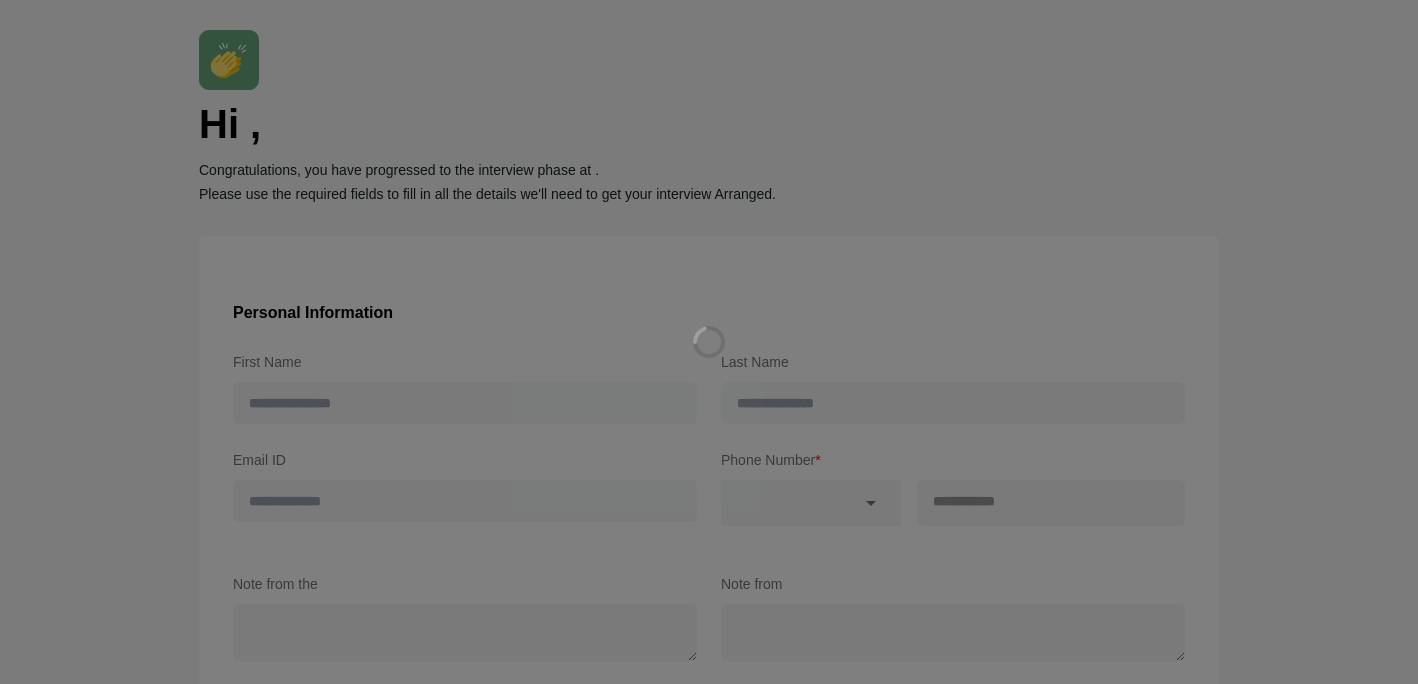 type on "*****" 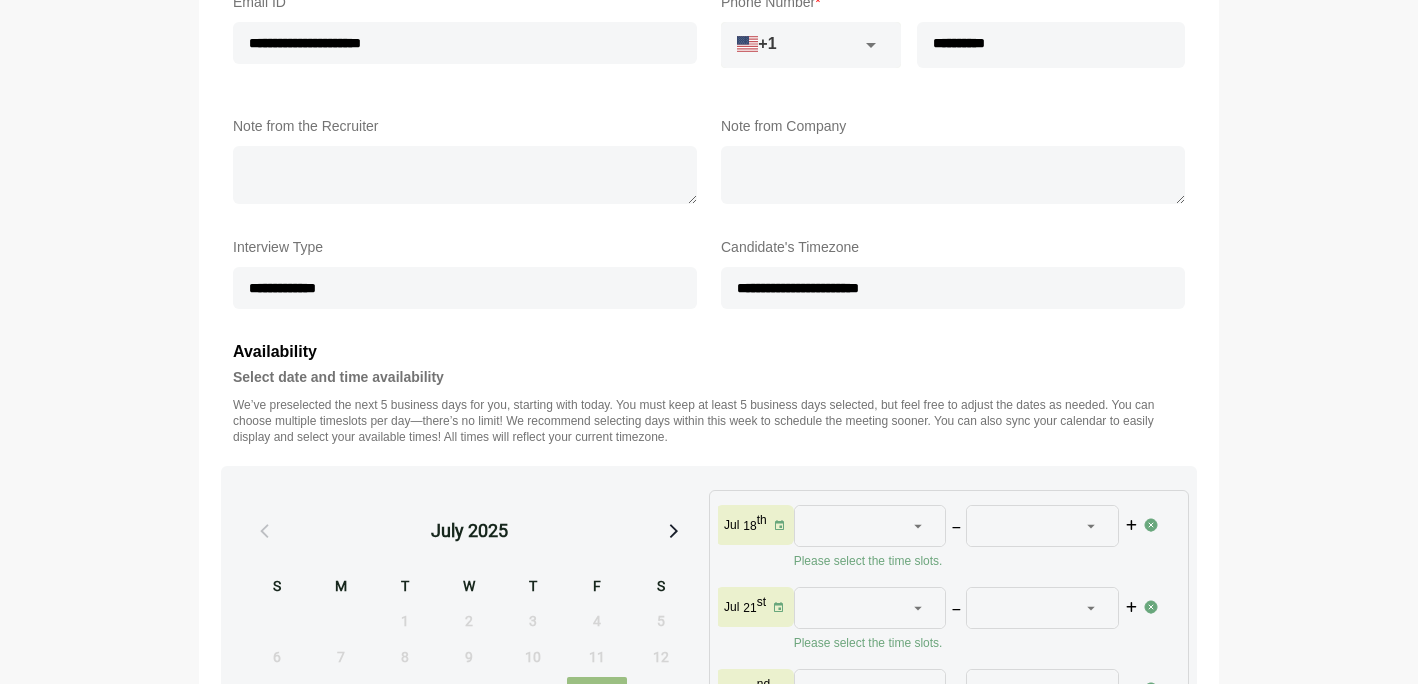 scroll, scrollTop: 663, scrollLeft: 0, axis: vertical 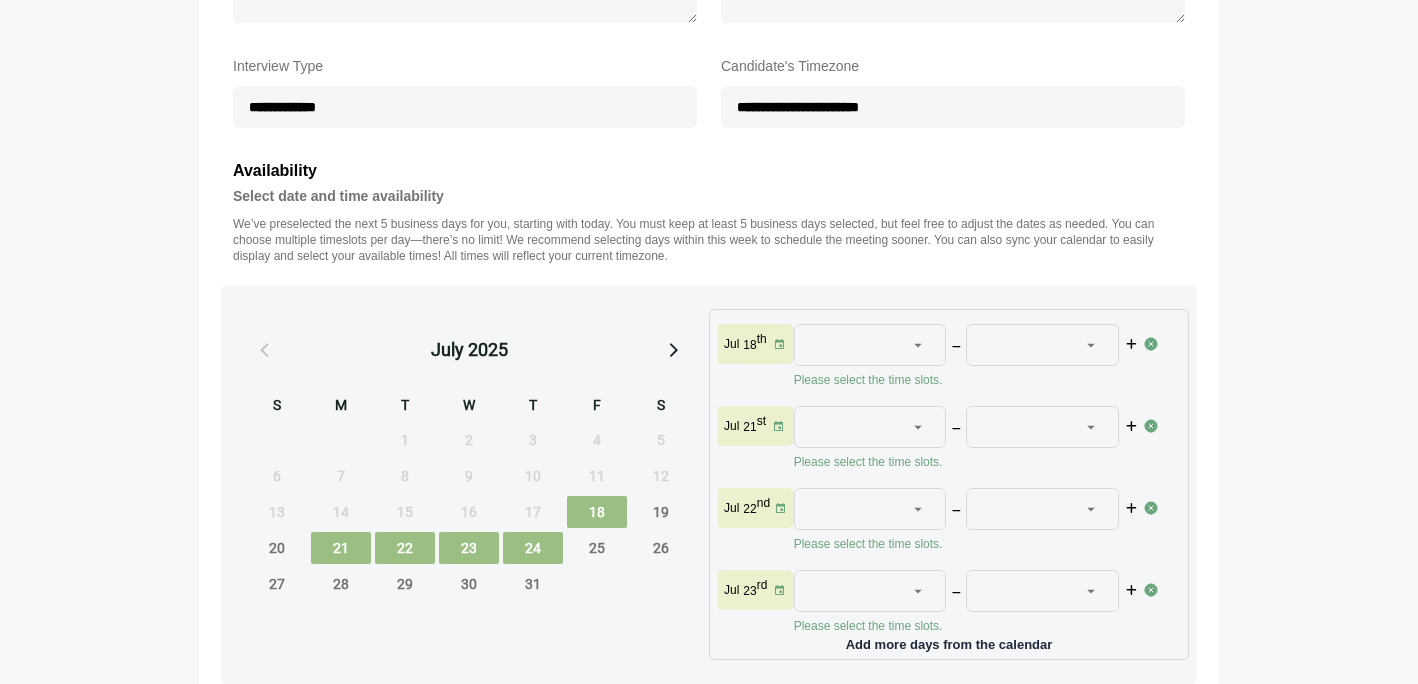 click 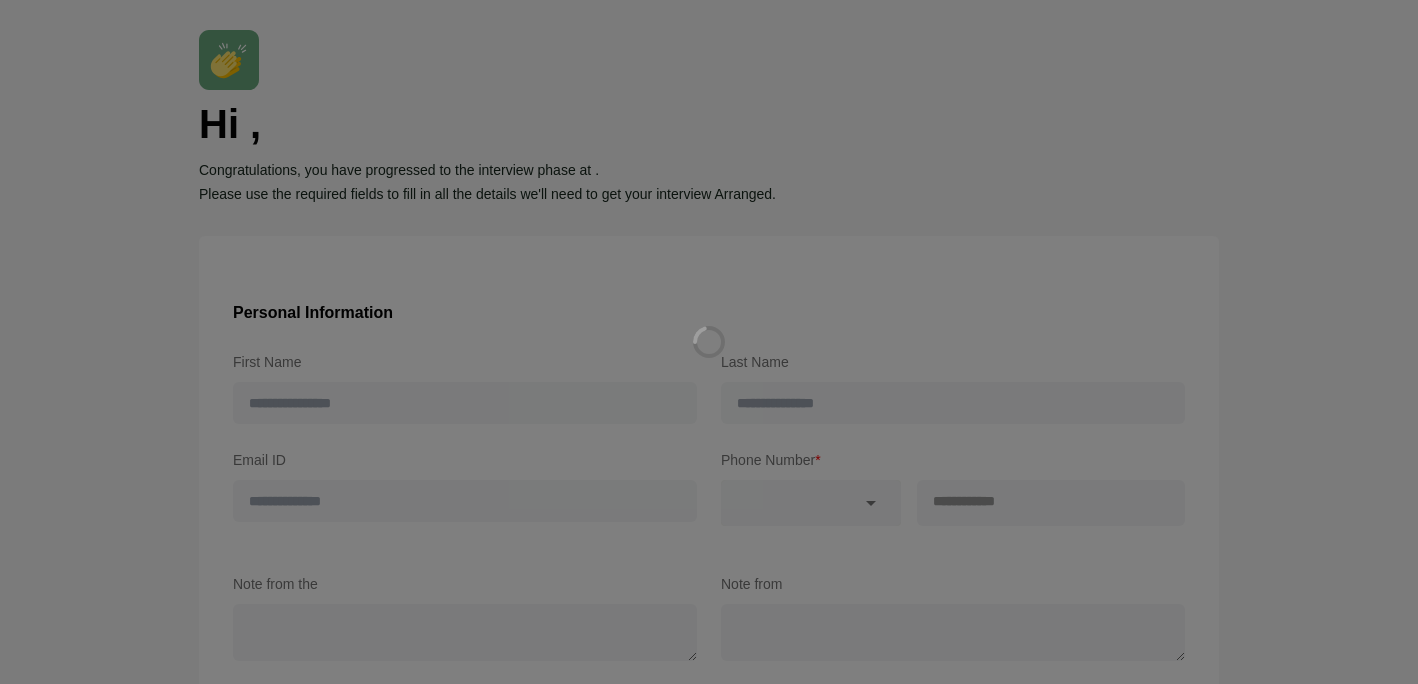scroll, scrollTop: 0, scrollLeft: 0, axis: both 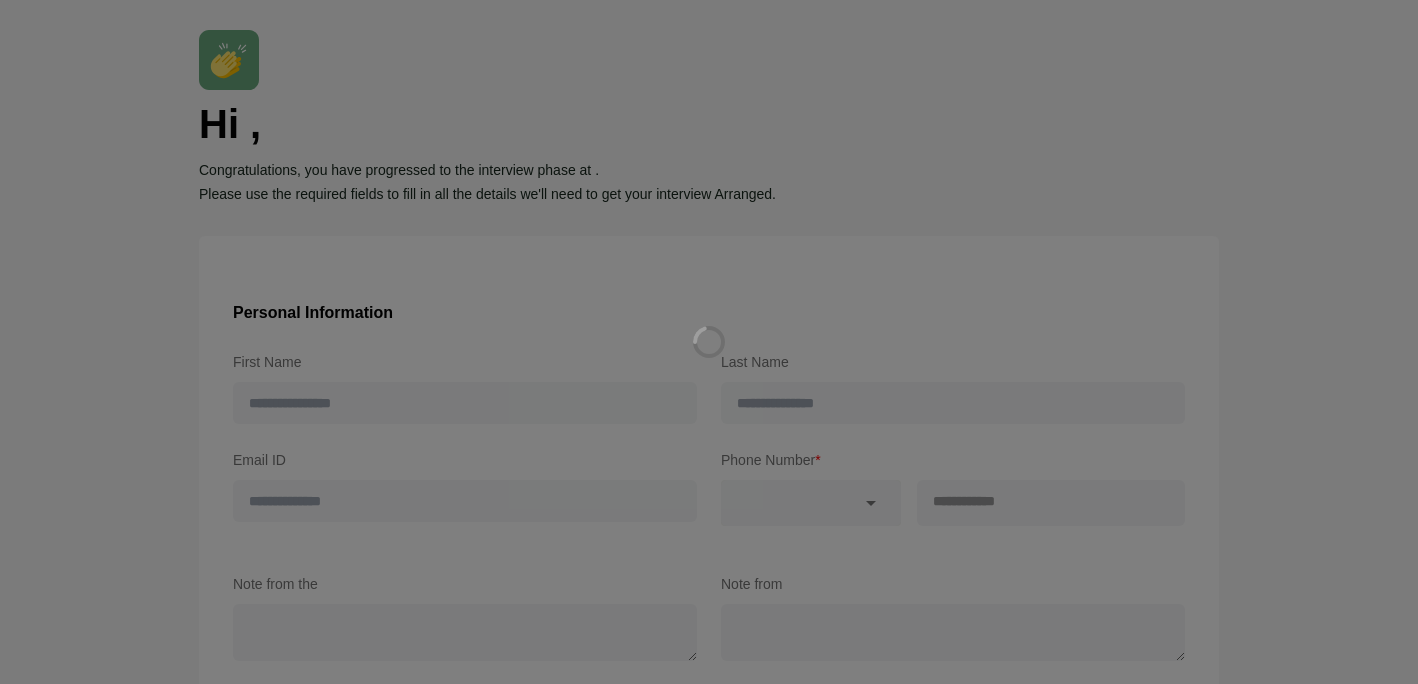 type on "*****" 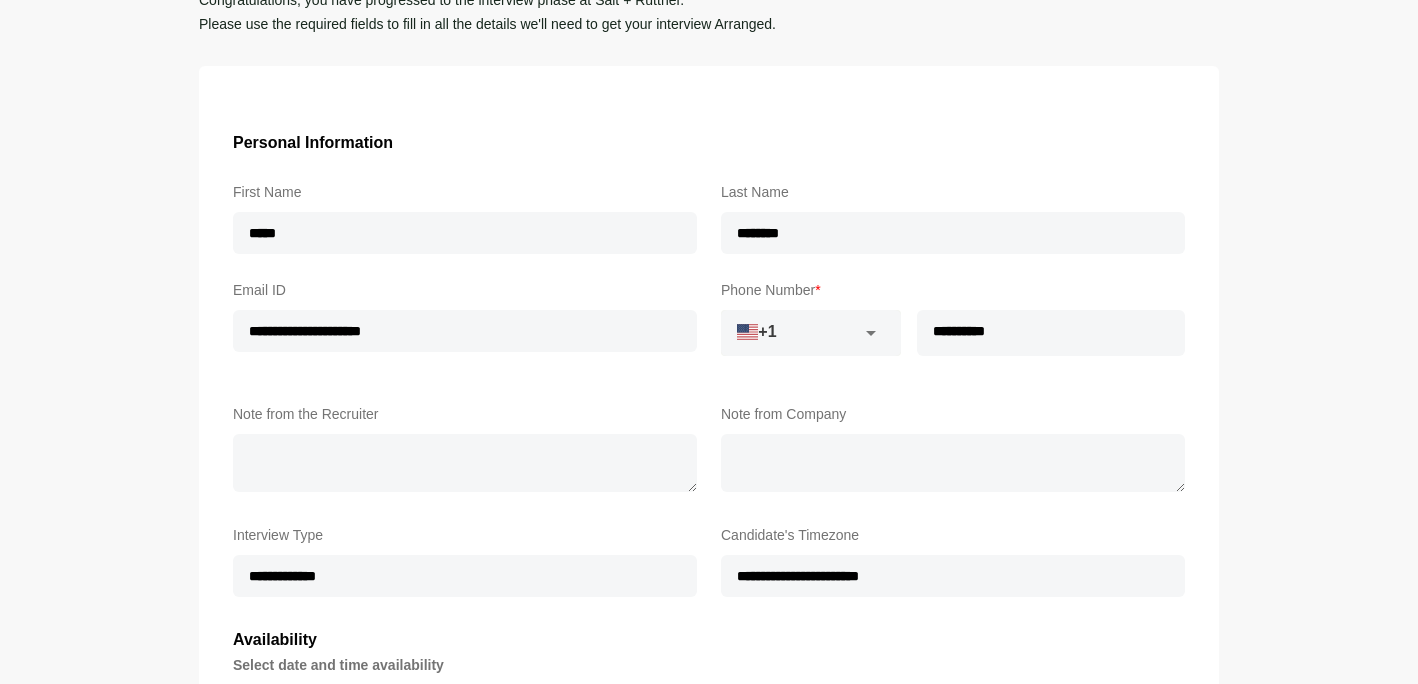scroll, scrollTop: 817, scrollLeft: 0, axis: vertical 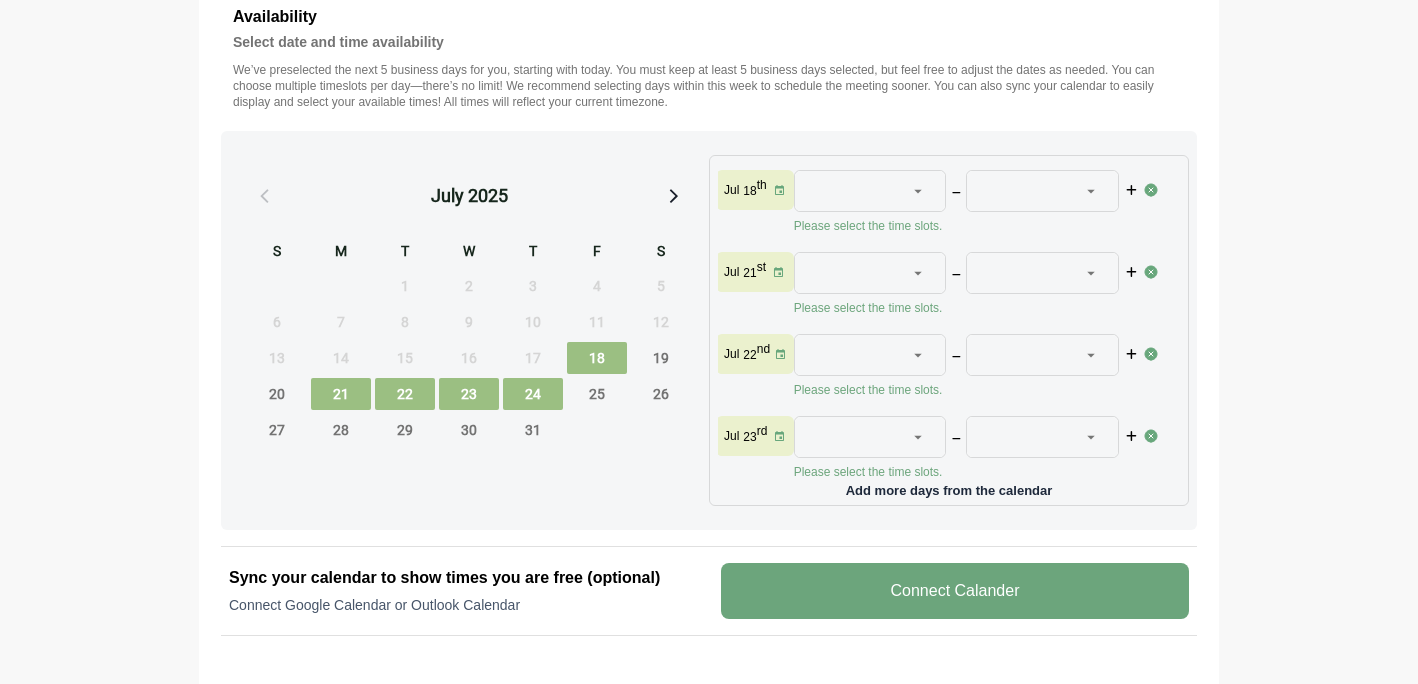 click 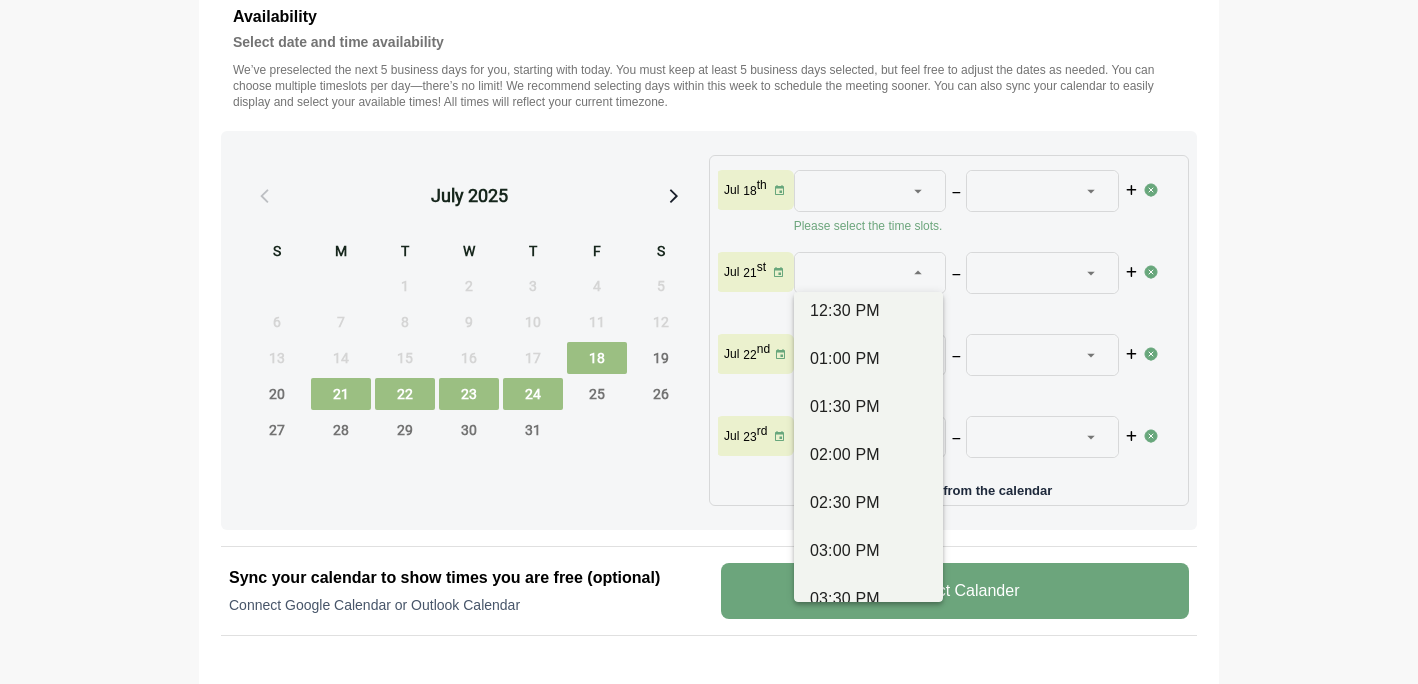 scroll, scrollTop: 1080, scrollLeft: 0, axis: vertical 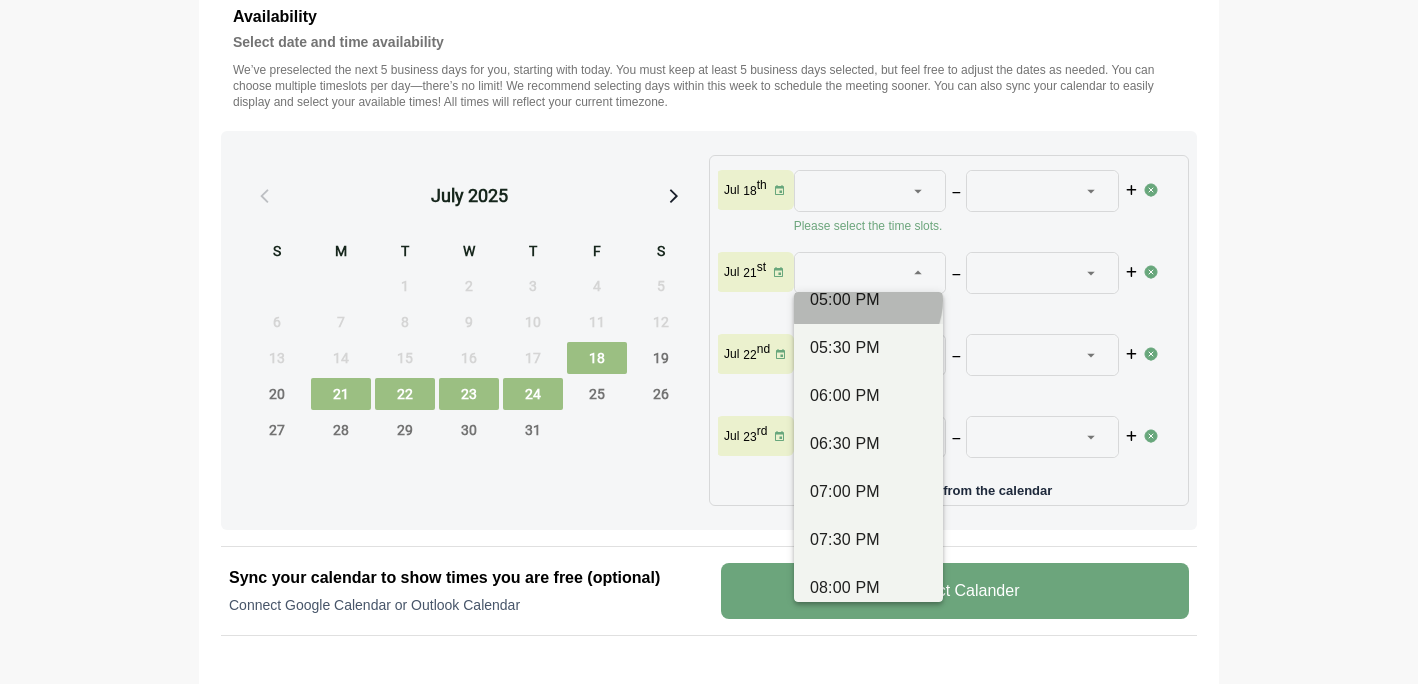 click on "05:00 PM" at bounding box center (868, 300) 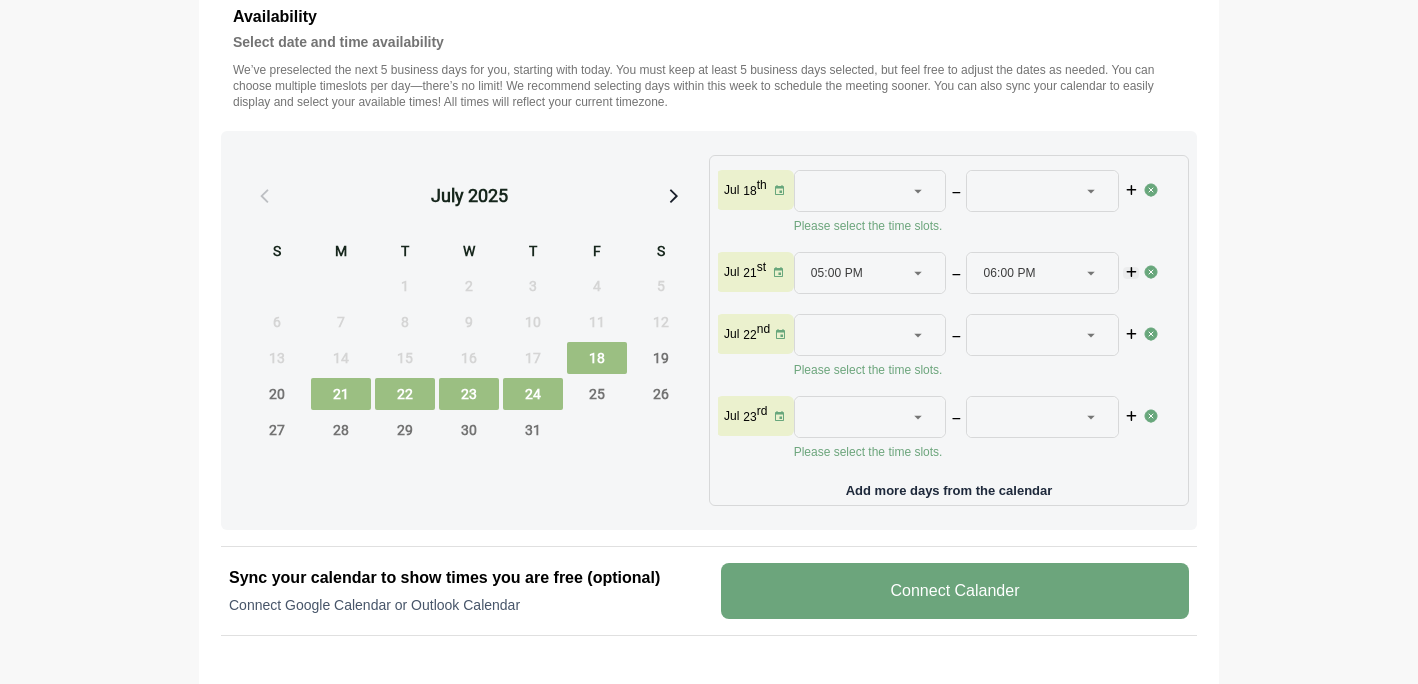 click 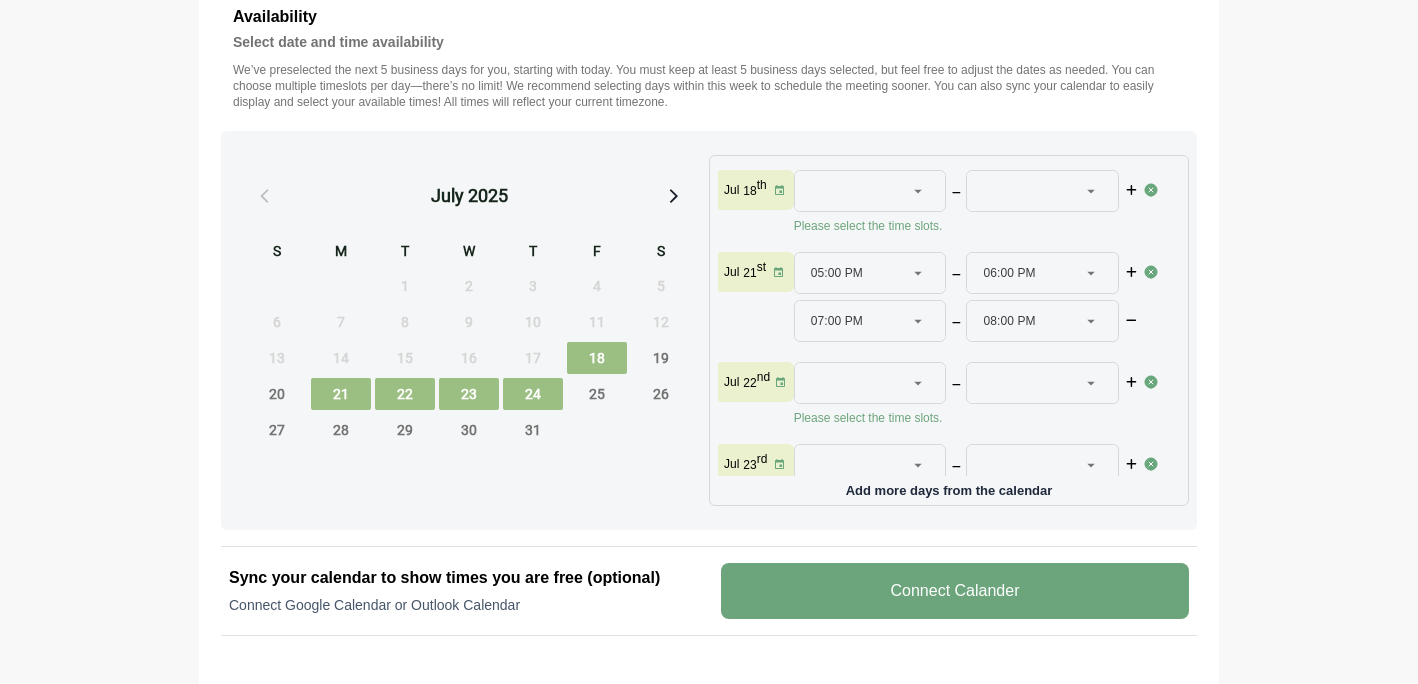 click at bounding box center (1151, 272) 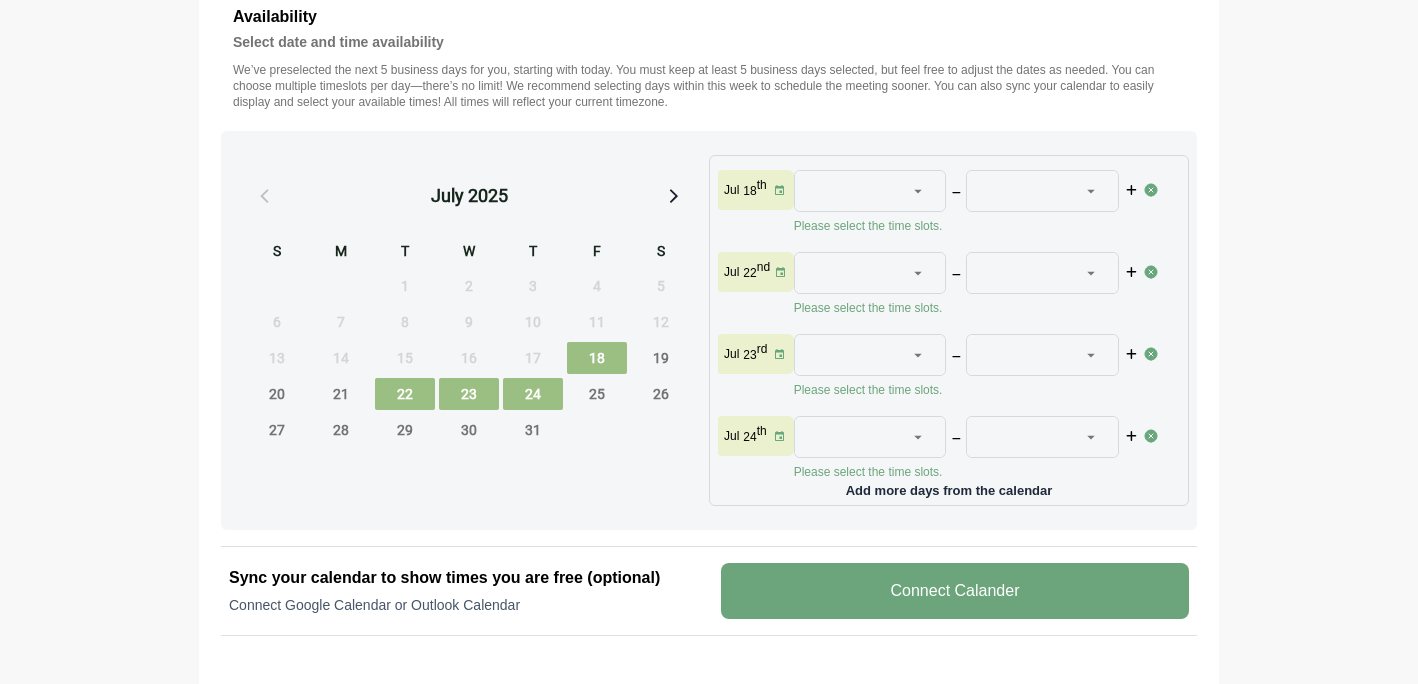 click 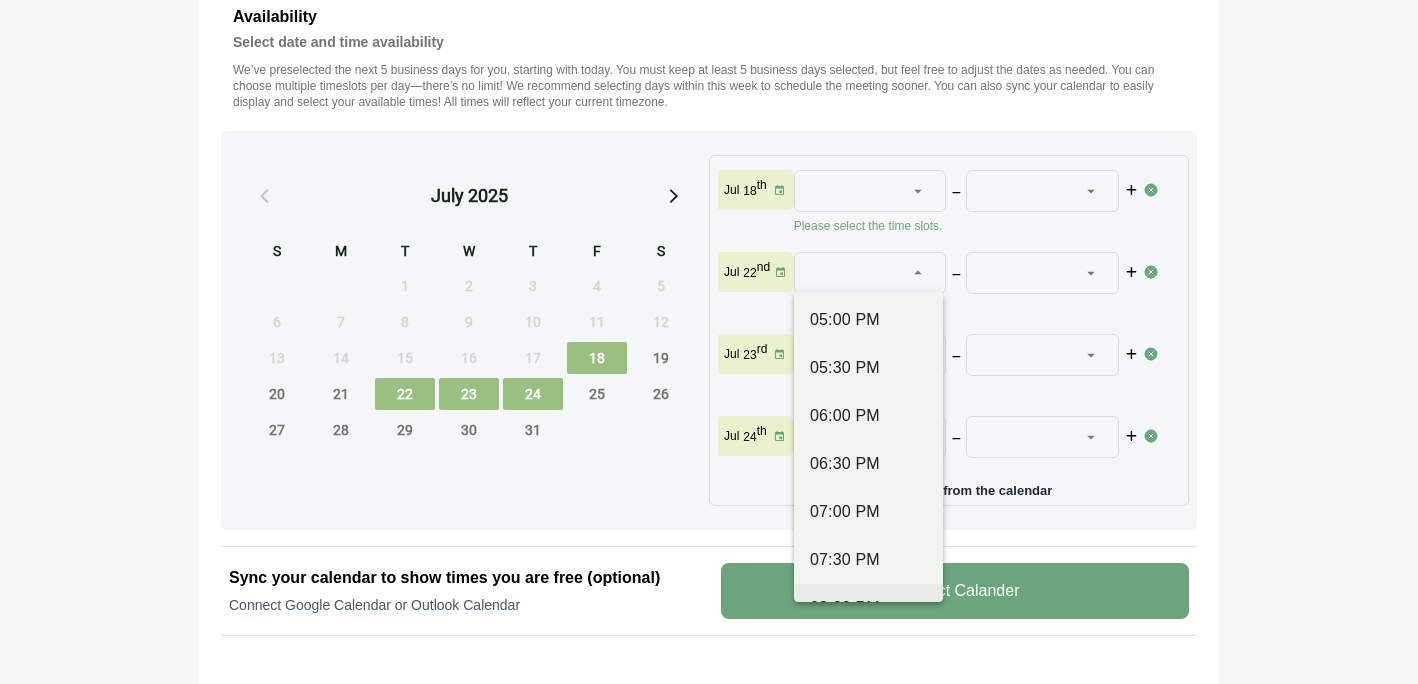 scroll, scrollTop: 1049, scrollLeft: 0, axis: vertical 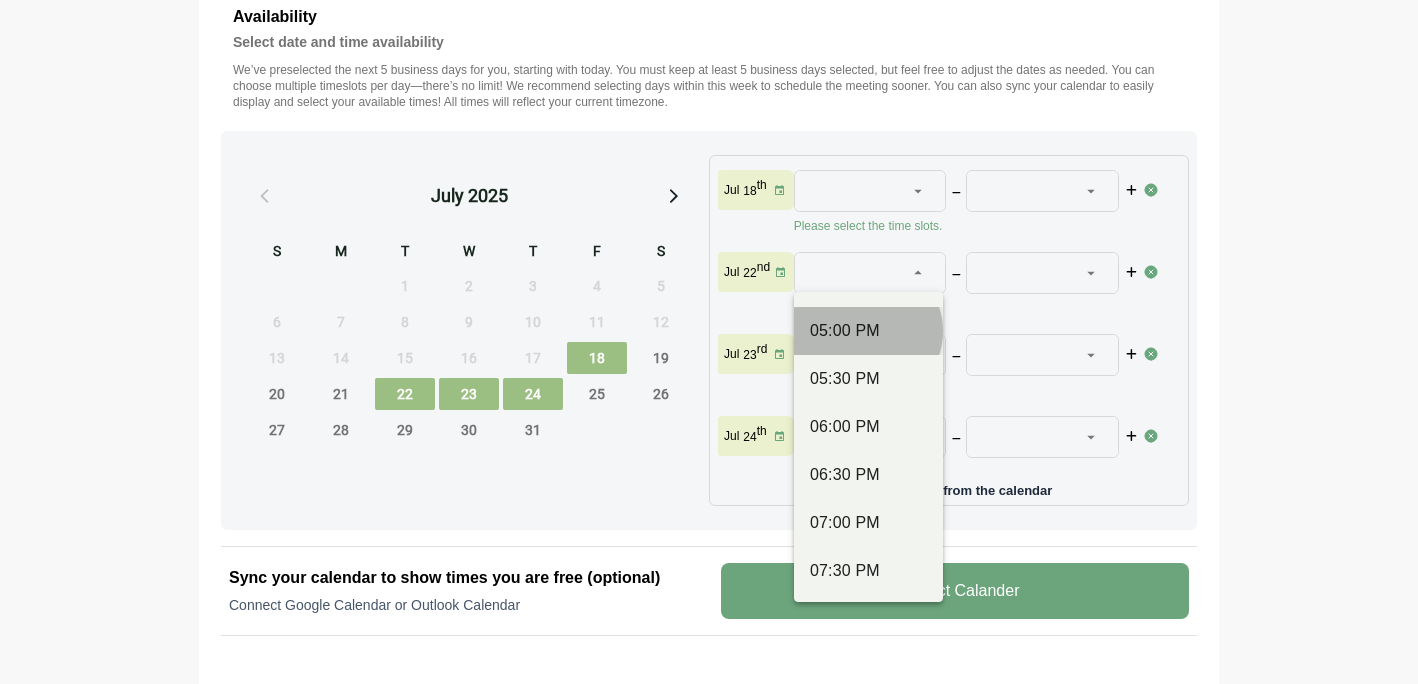 click on "05:00 PM" at bounding box center [868, 331] 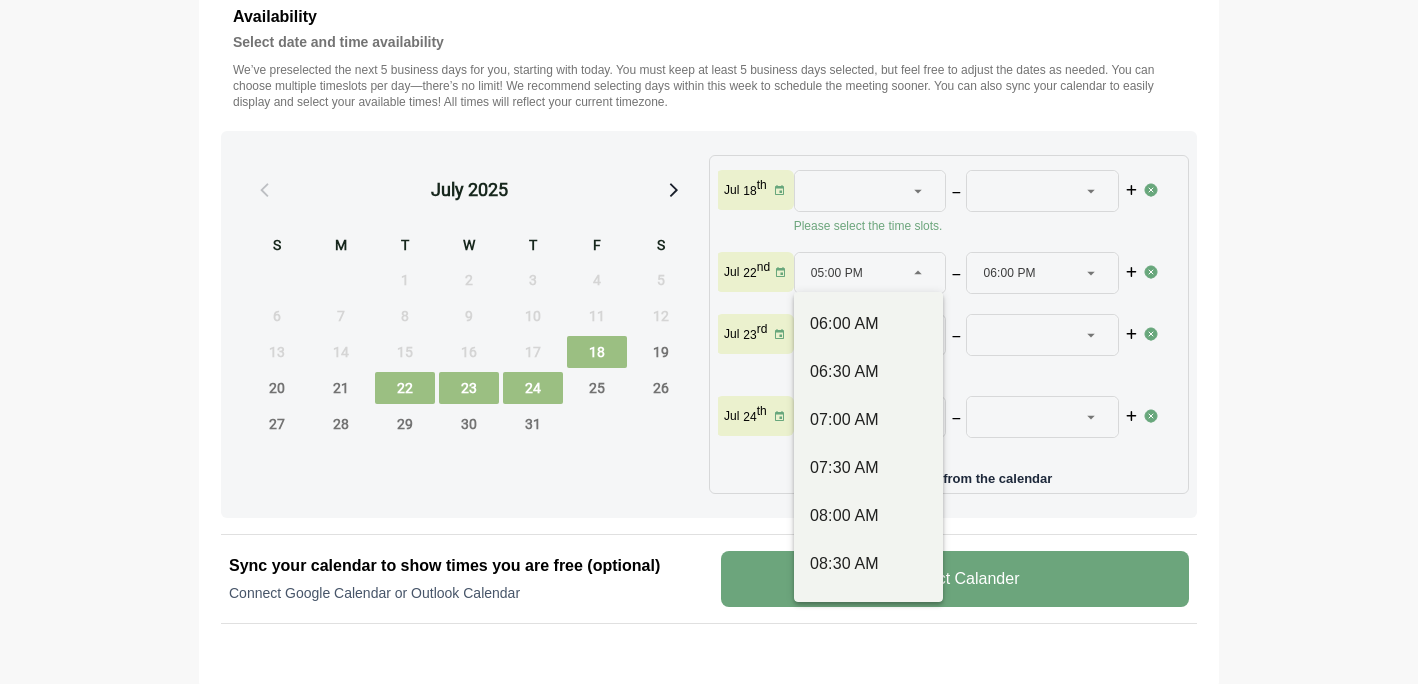 click at bounding box center [919, 273] 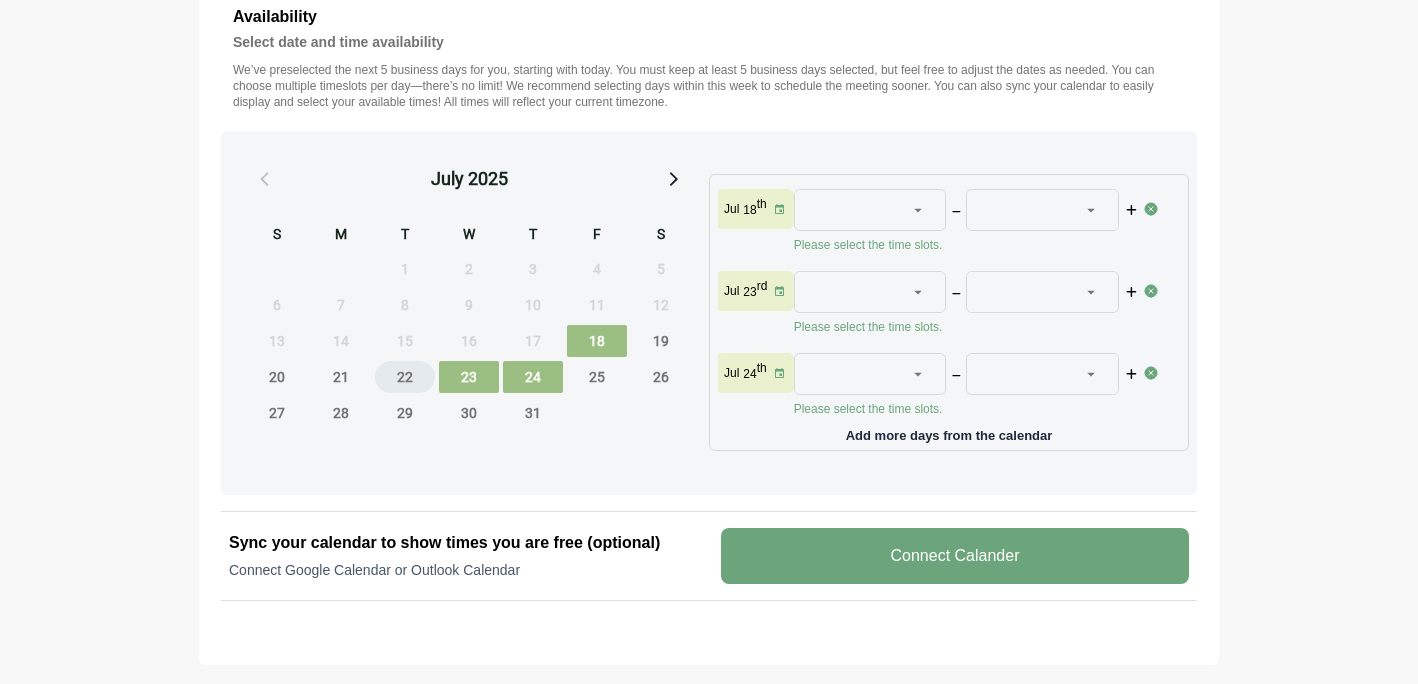 click on "22" at bounding box center [405, 377] 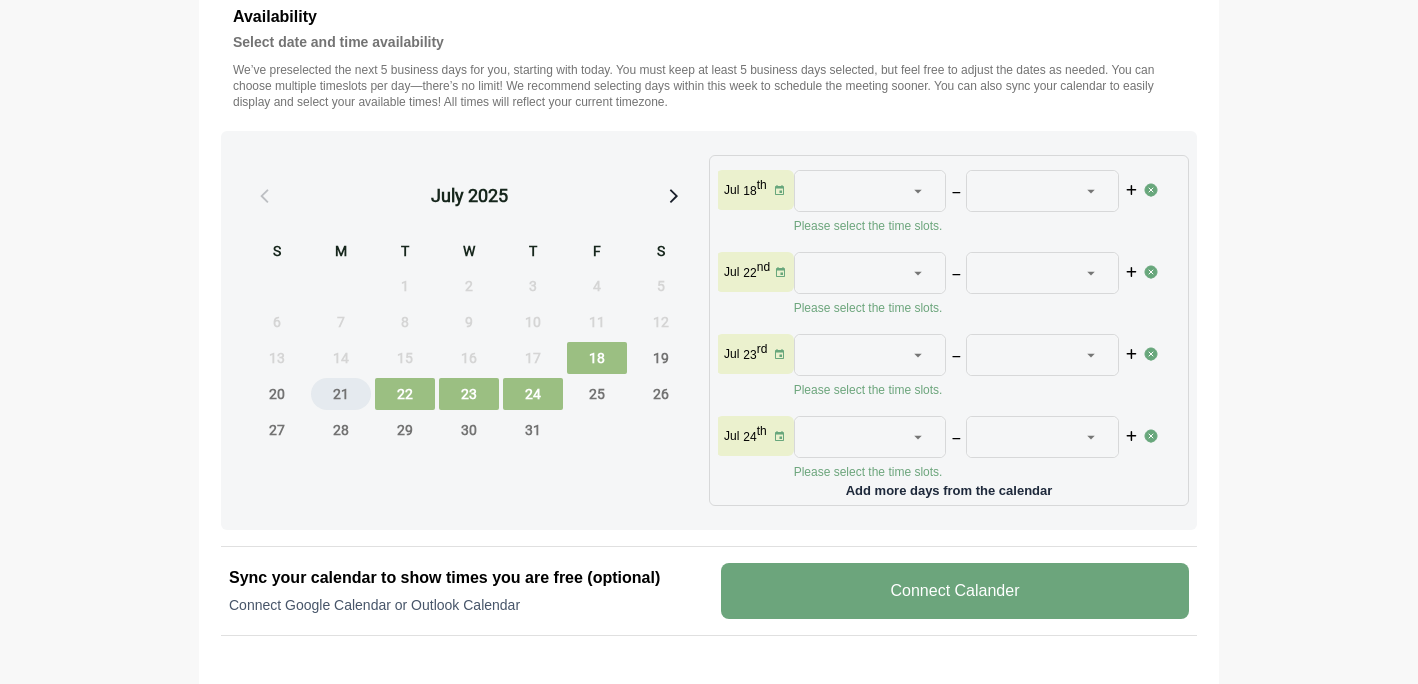 click on "21" at bounding box center [341, 394] 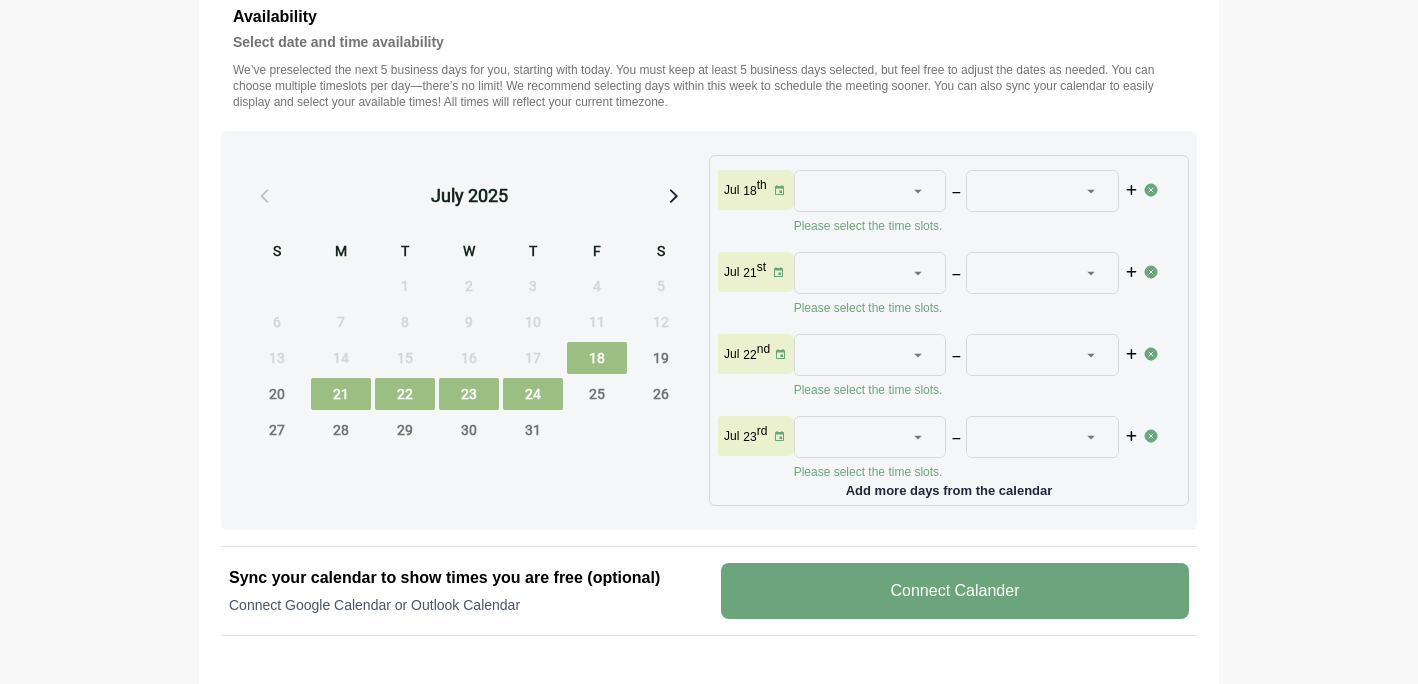 click on "18" at bounding box center (597, 358) 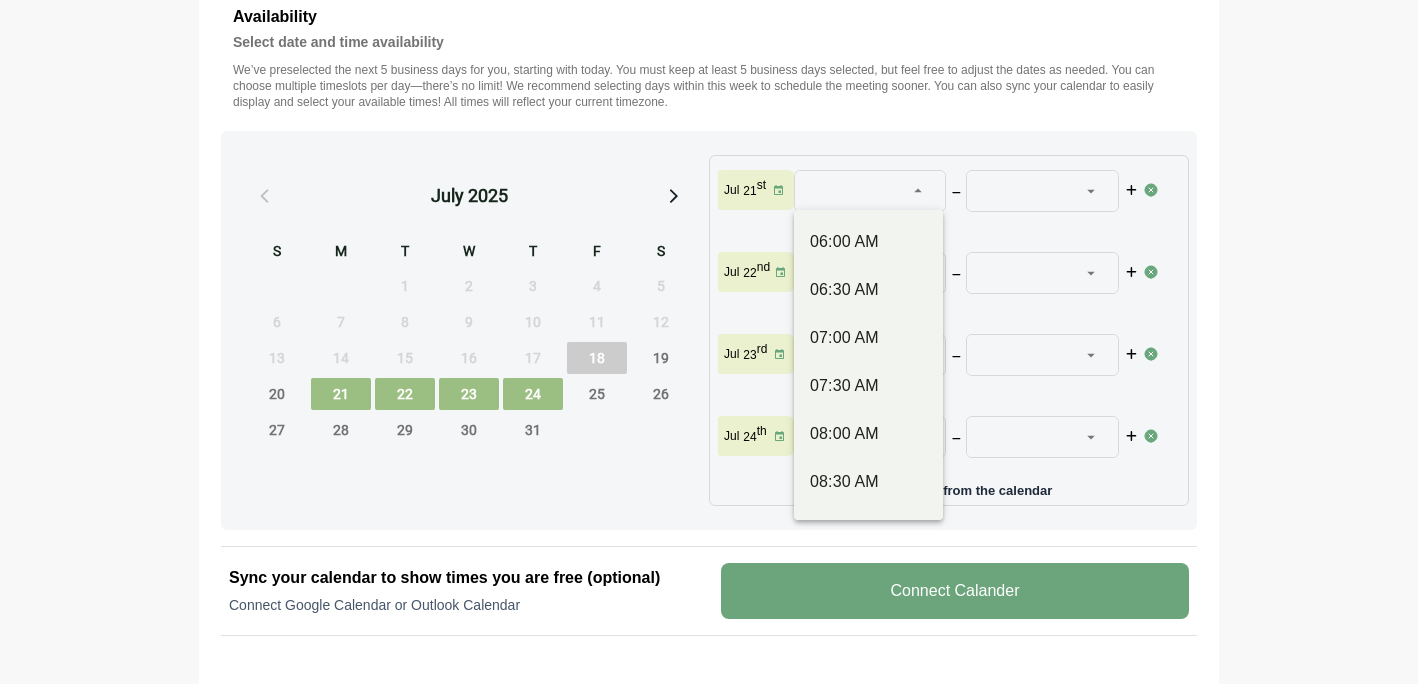 click 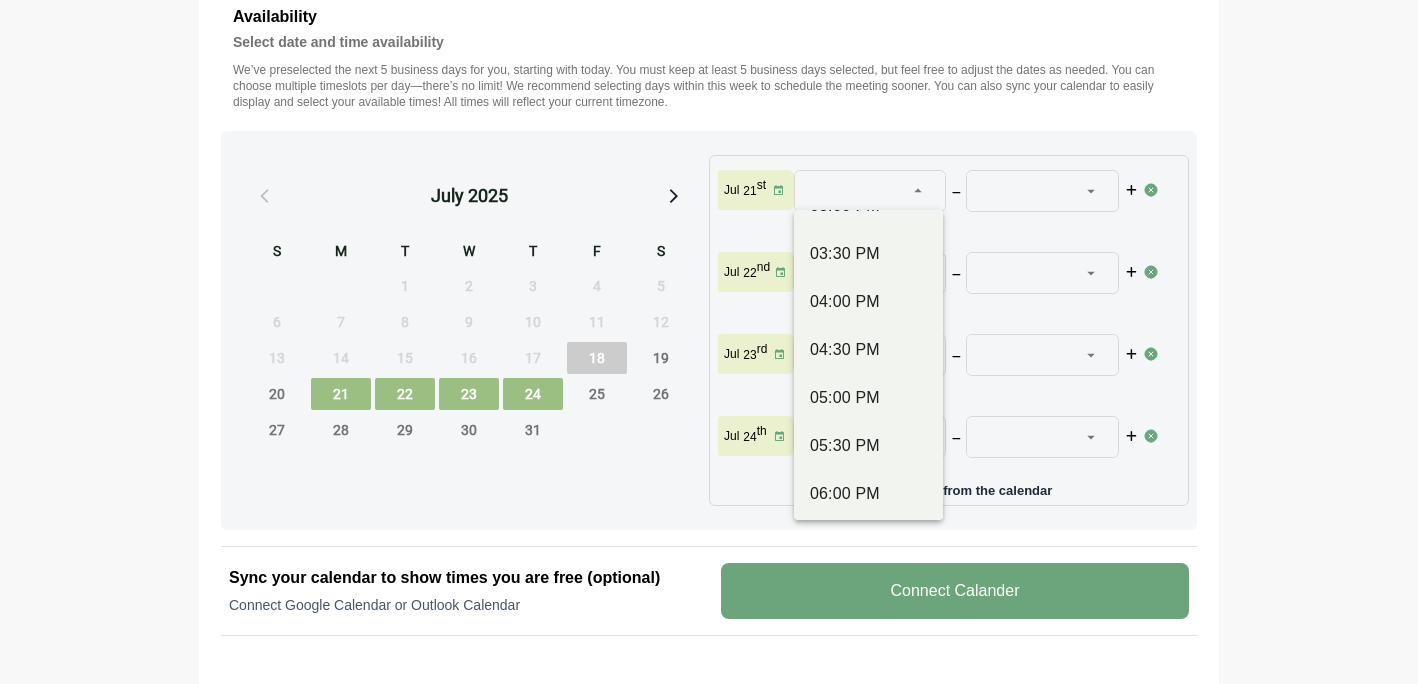 scroll, scrollTop: 965, scrollLeft: 0, axis: vertical 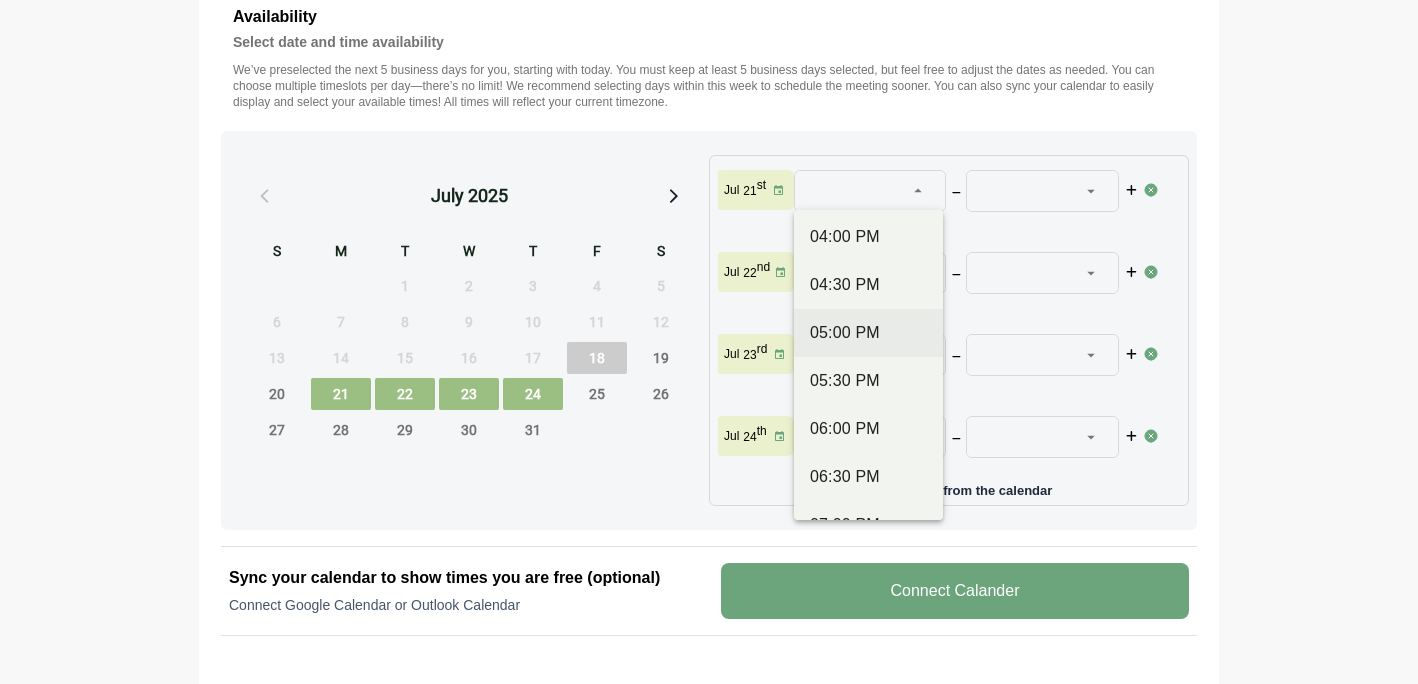 click on "05:00 PM" at bounding box center [868, 333] 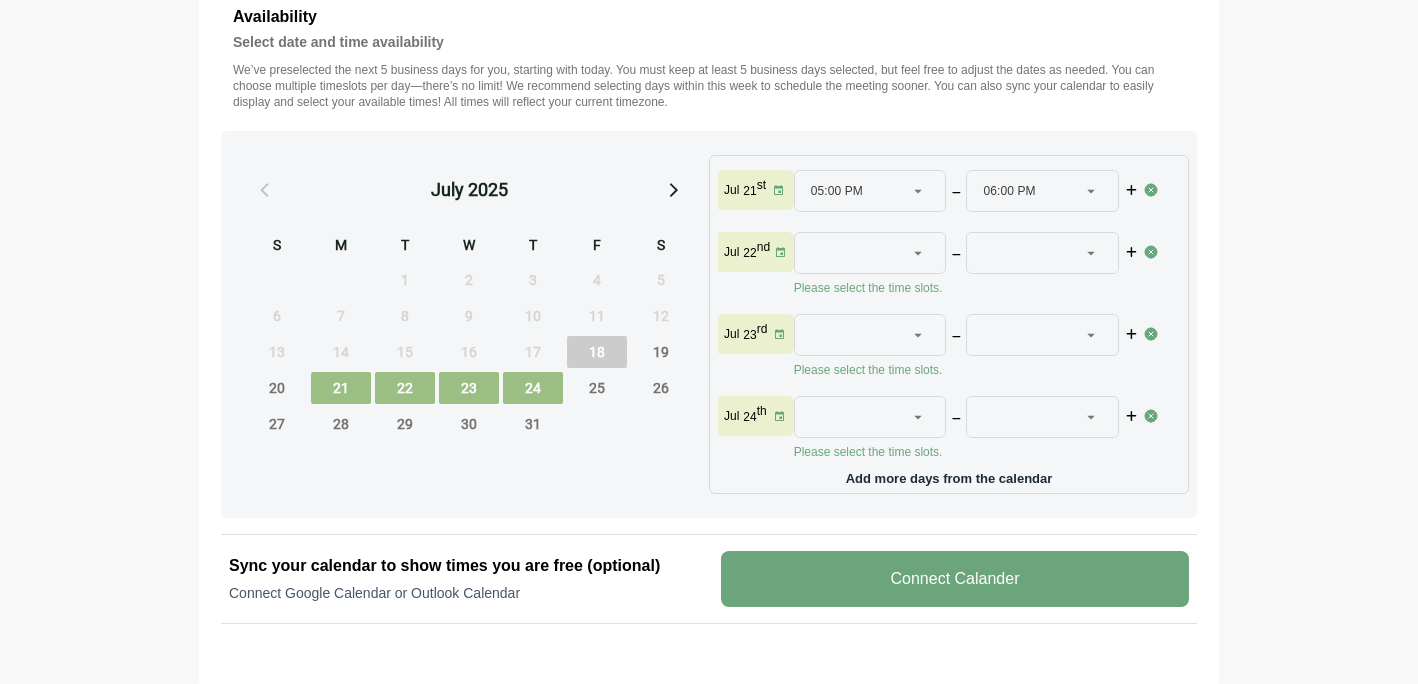 click 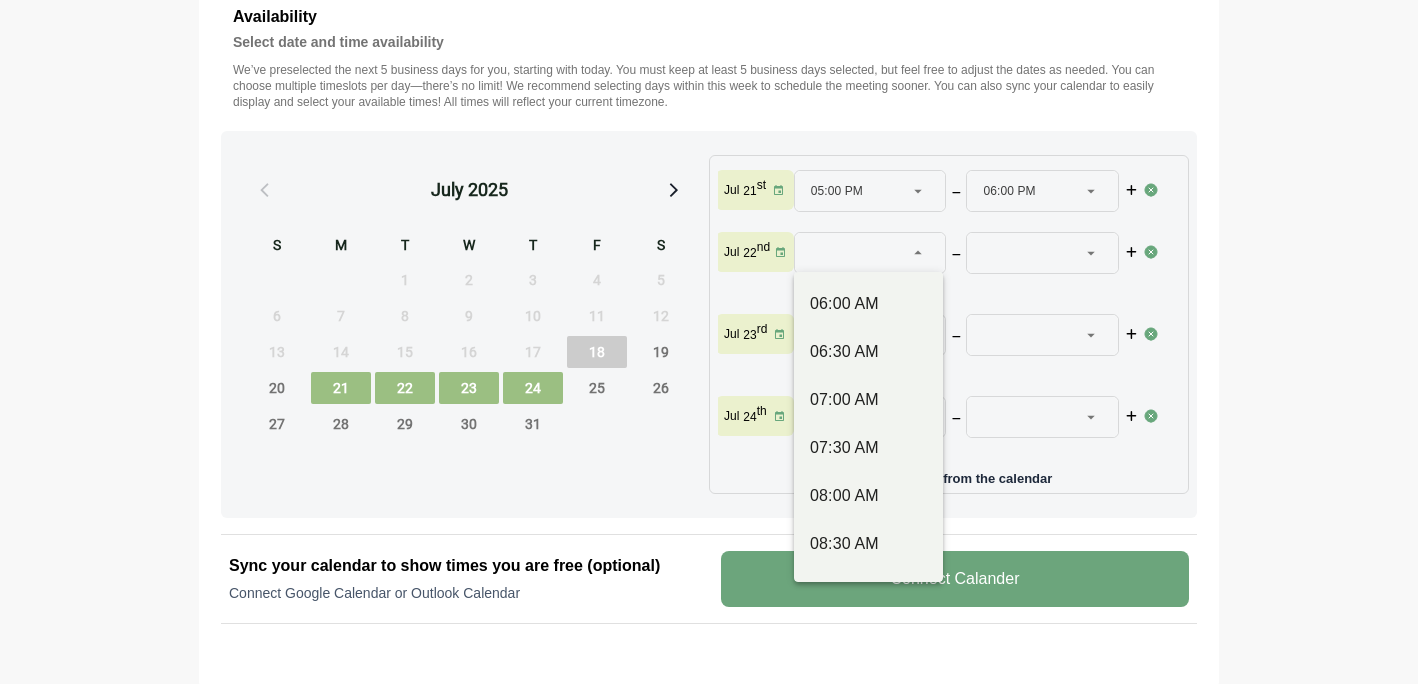 click on "[MONTH] [DAY] Please select the time slots." 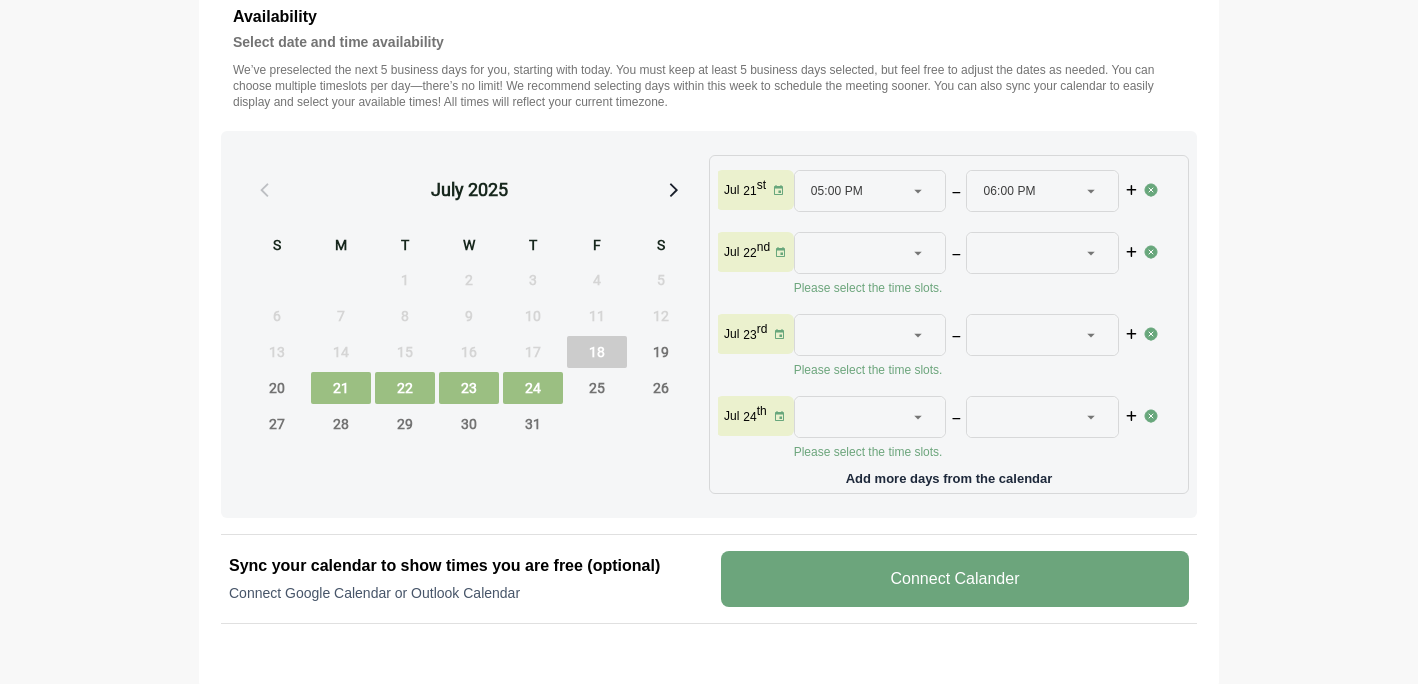 click 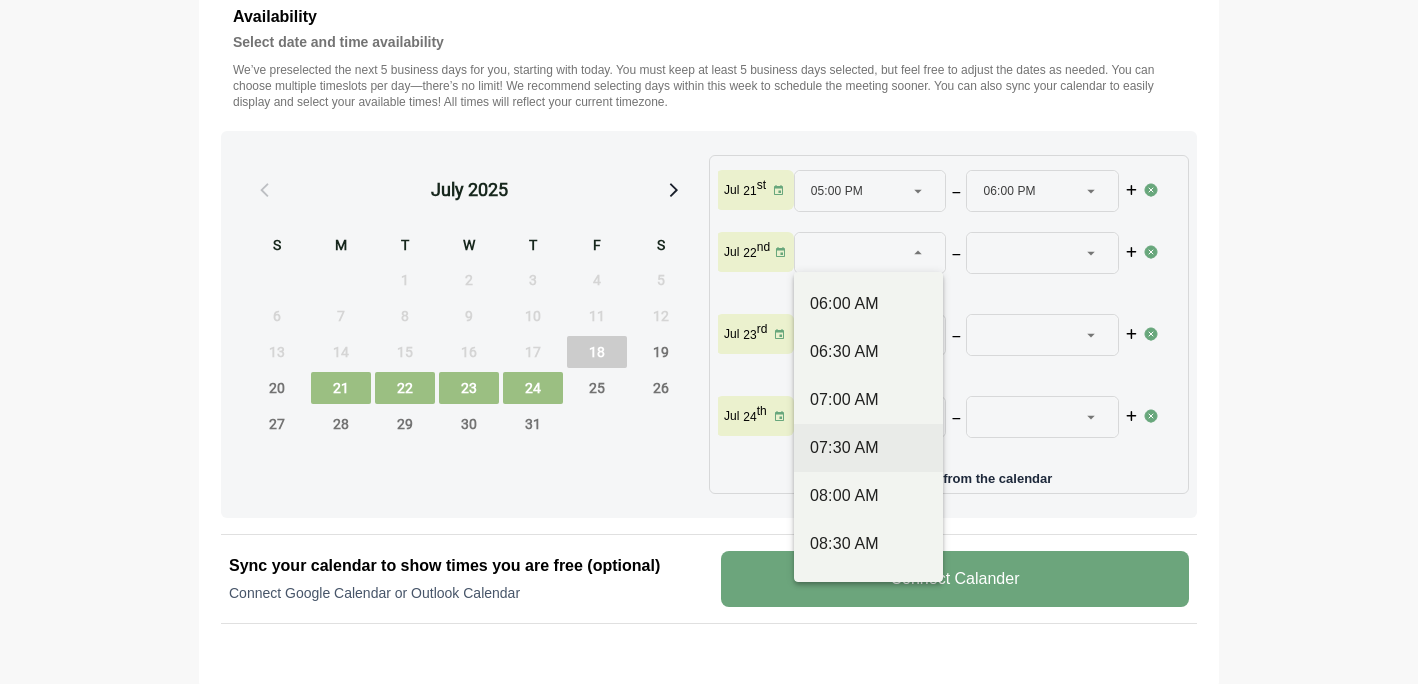 scroll, scrollTop: 99, scrollLeft: 0, axis: vertical 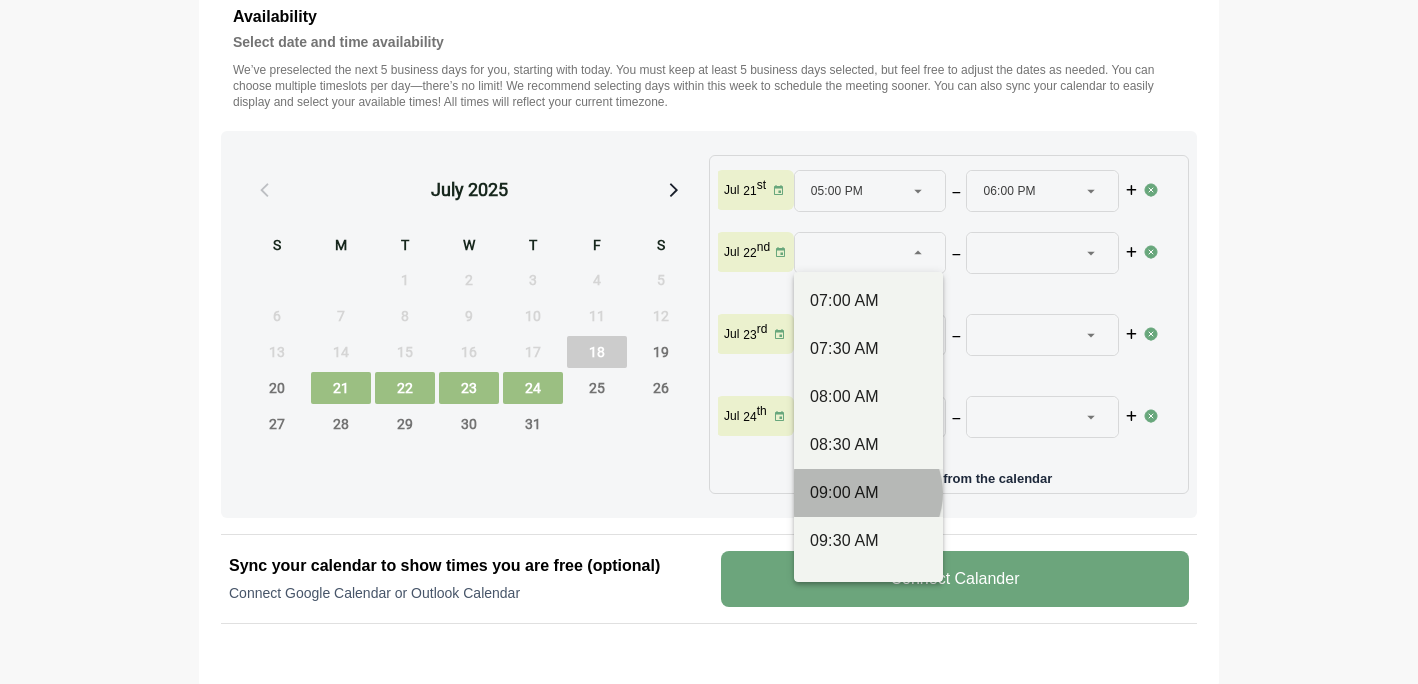 click on "09:00 AM" at bounding box center (868, 493) 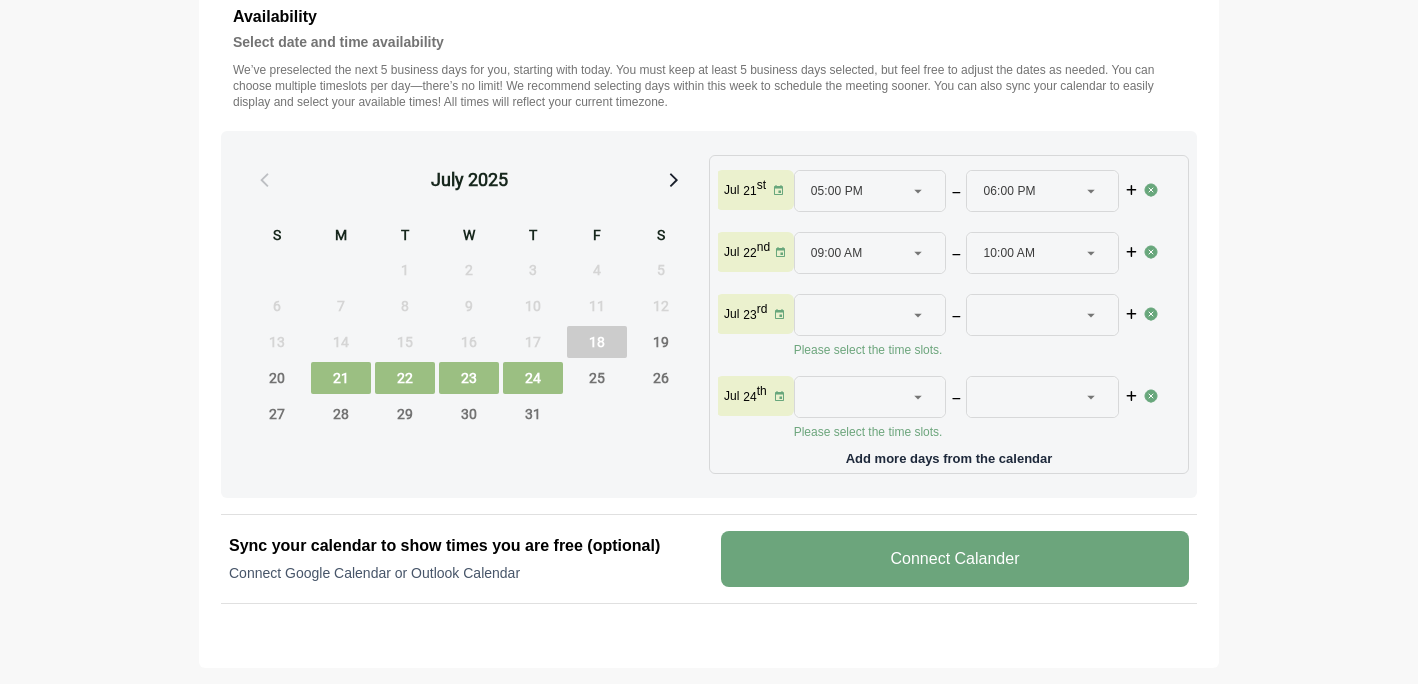 click on "10:00 AM" at bounding box center (1009, 253) 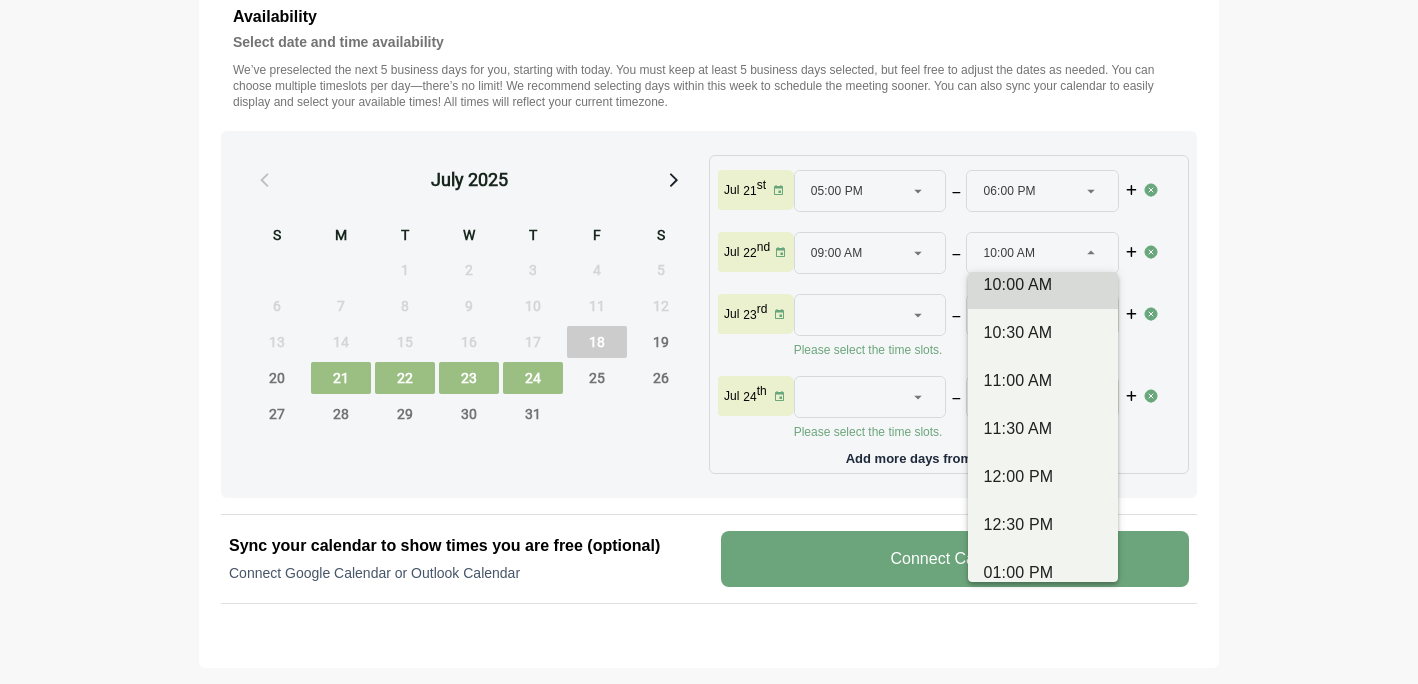 scroll, scrollTop: 495, scrollLeft: 0, axis: vertical 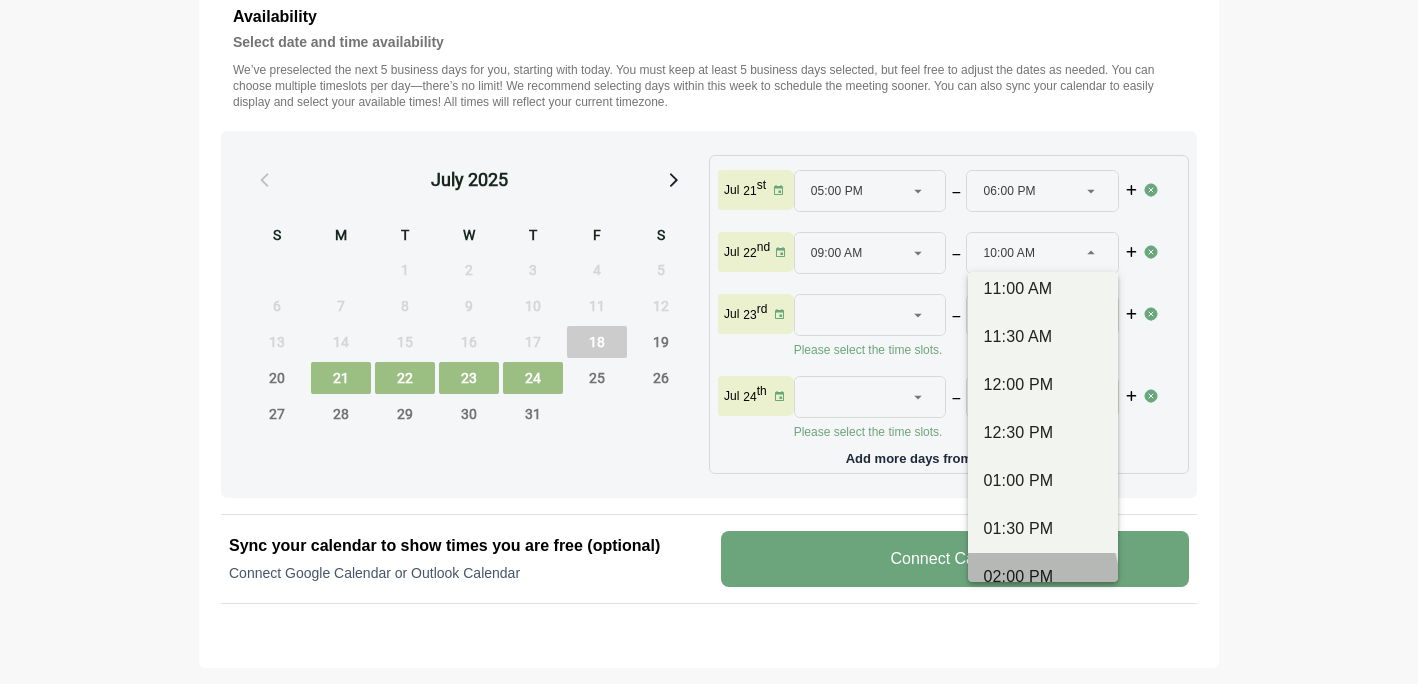 click on "02:00 PM" at bounding box center (1043, 577) 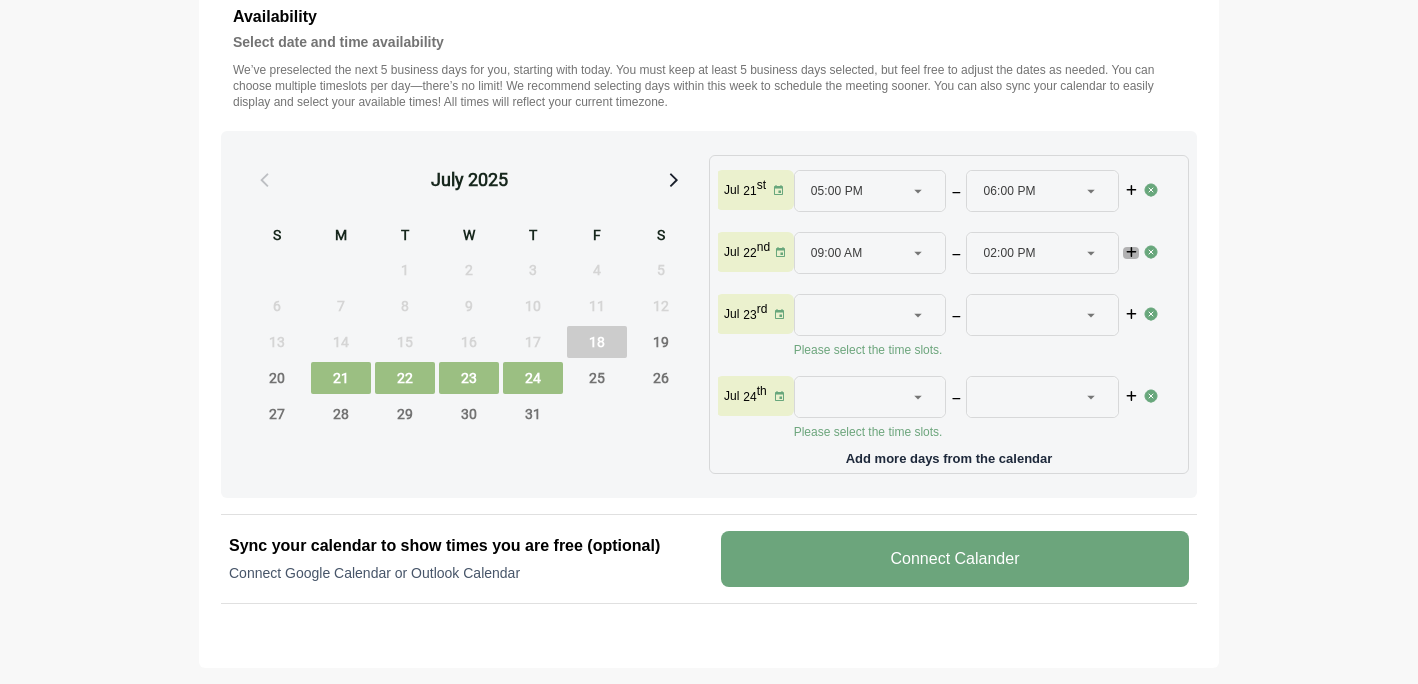 click 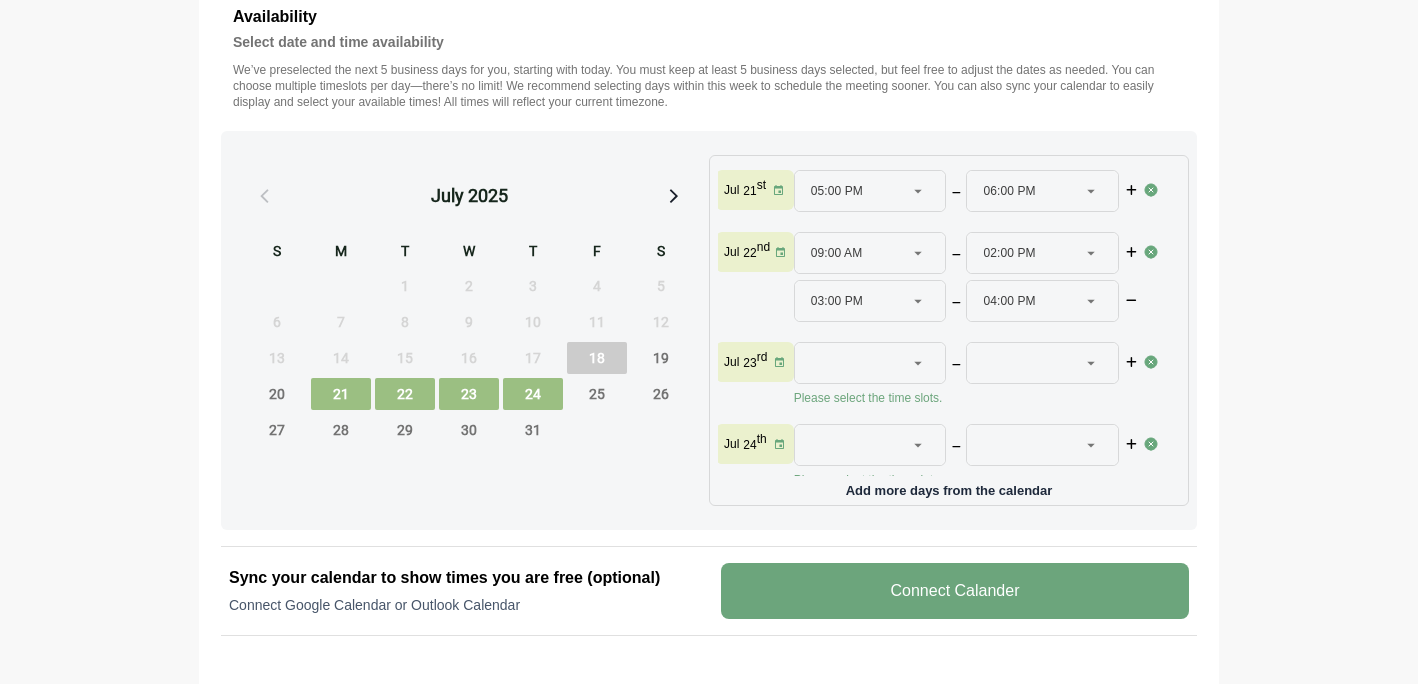 click on "[TIME] ********" 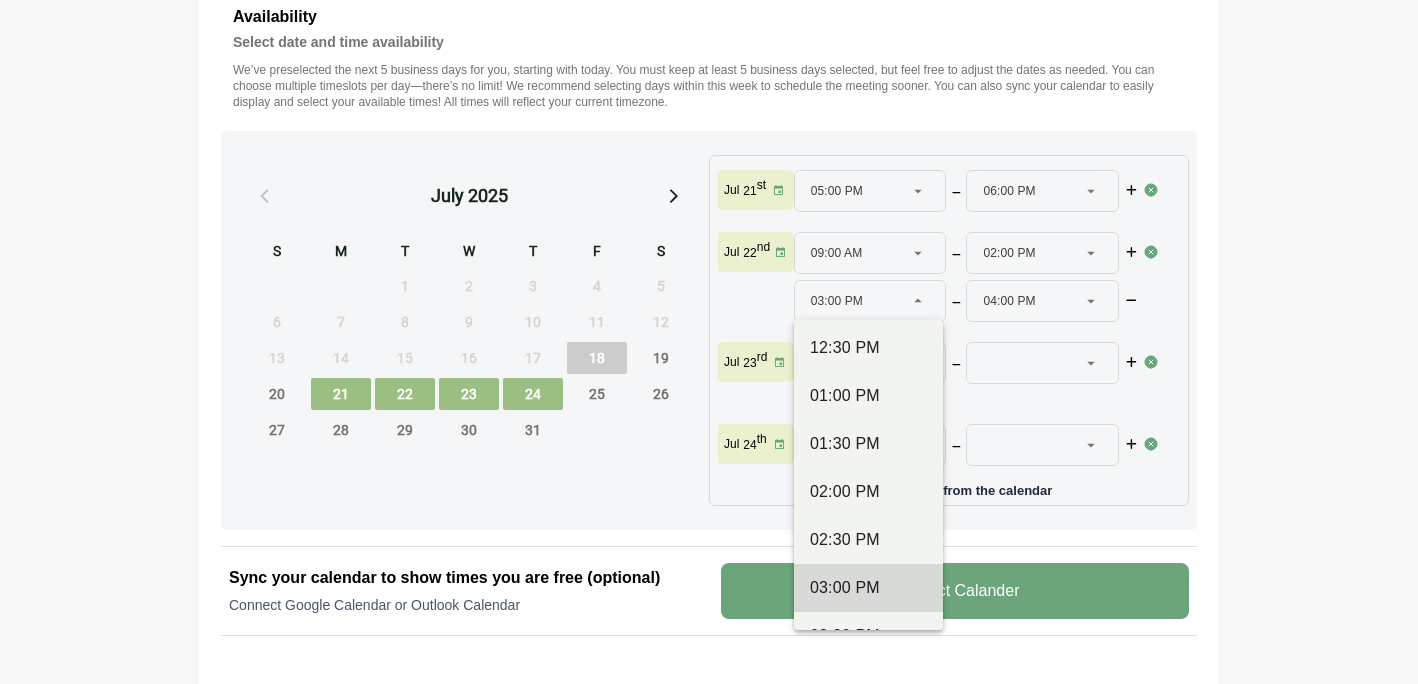 scroll, scrollTop: 674, scrollLeft: 0, axis: vertical 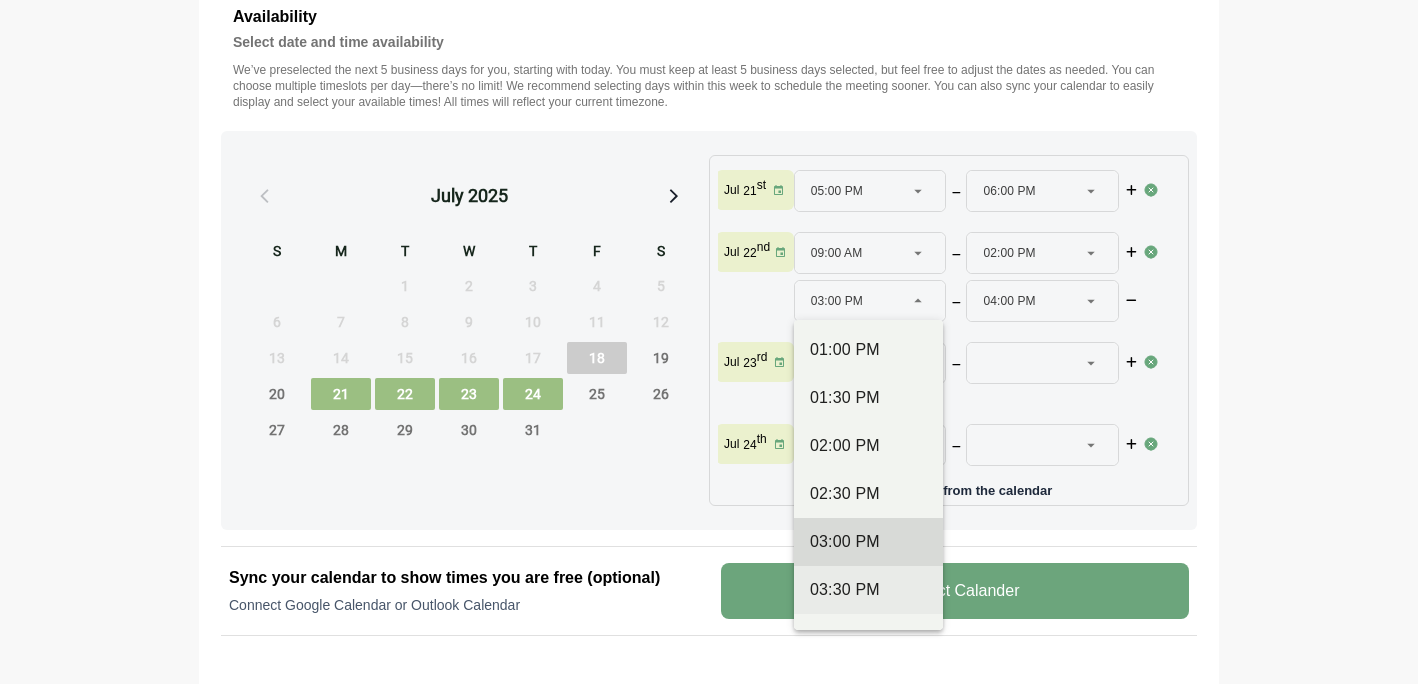 click on "03:30 PM" at bounding box center [868, 590] 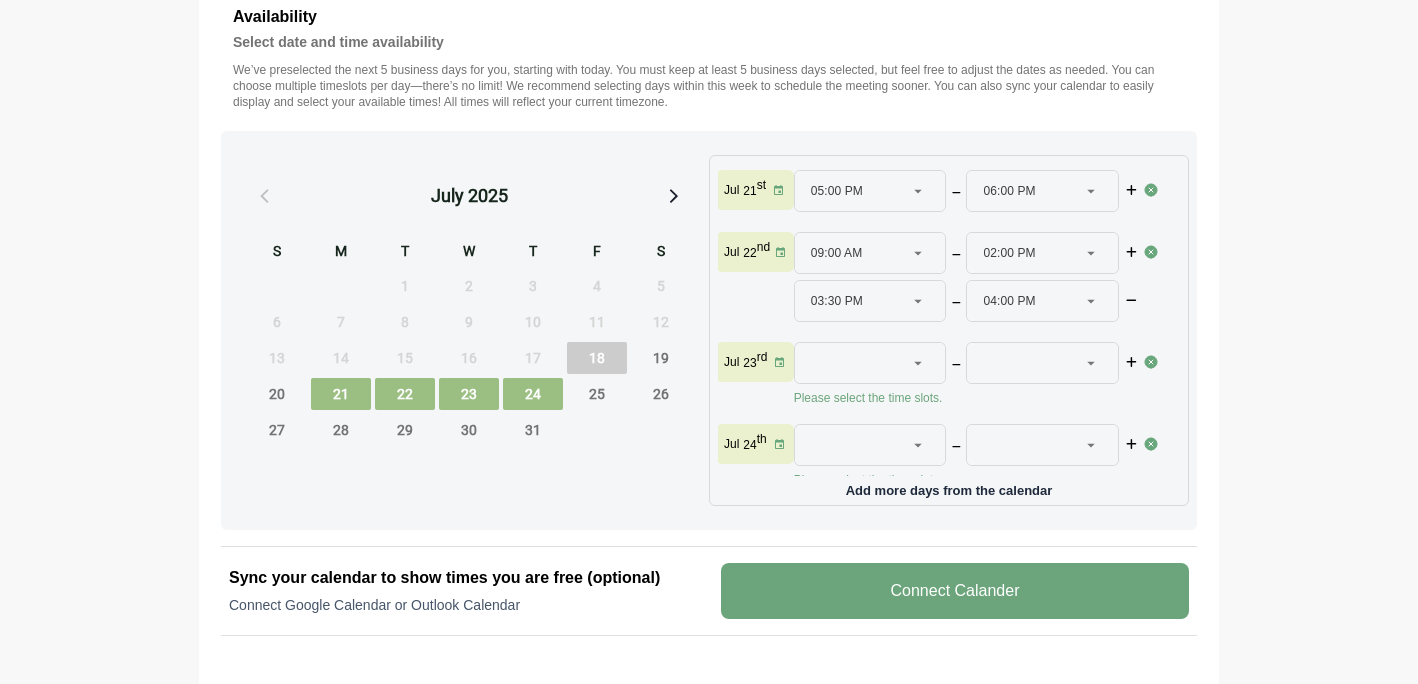 click on "[TIME] ********" 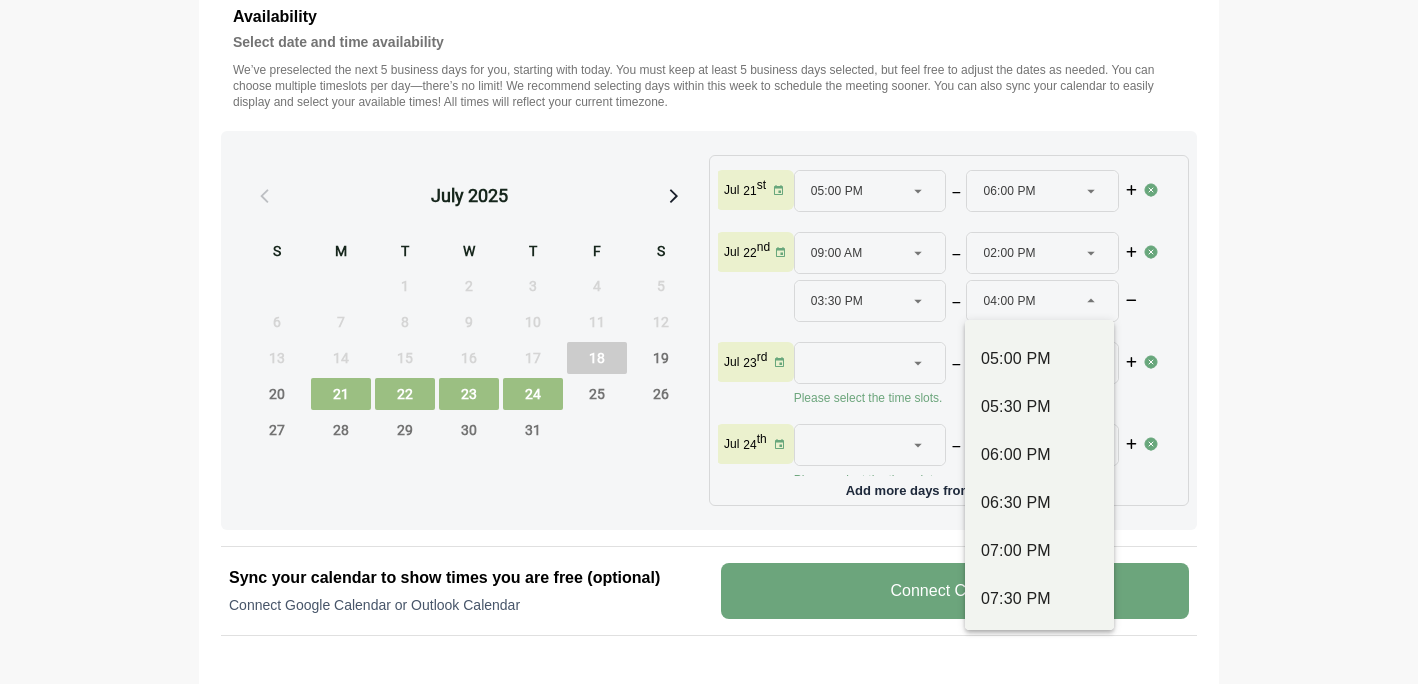 scroll, scrollTop: 1053, scrollLeft: 0, axis: vertical 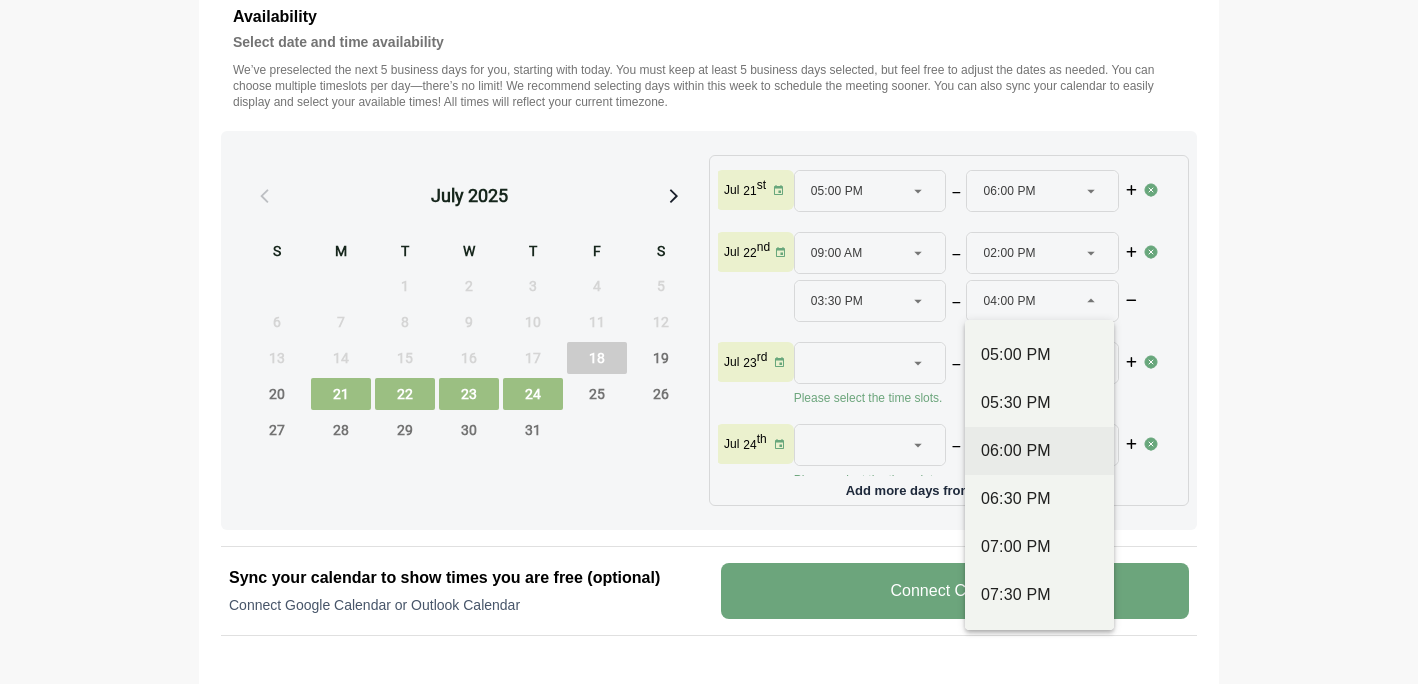 click on "06:00 PM" 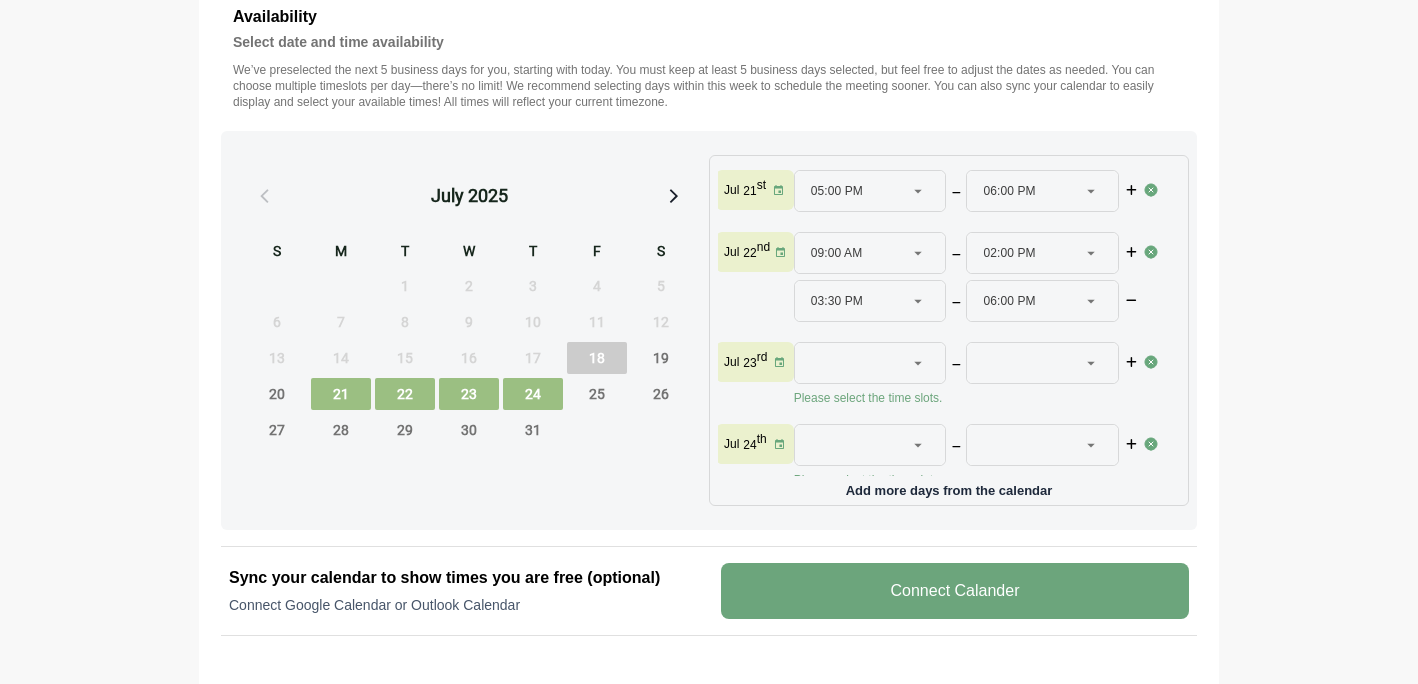 click on "24" at bounding box center (533, 394) 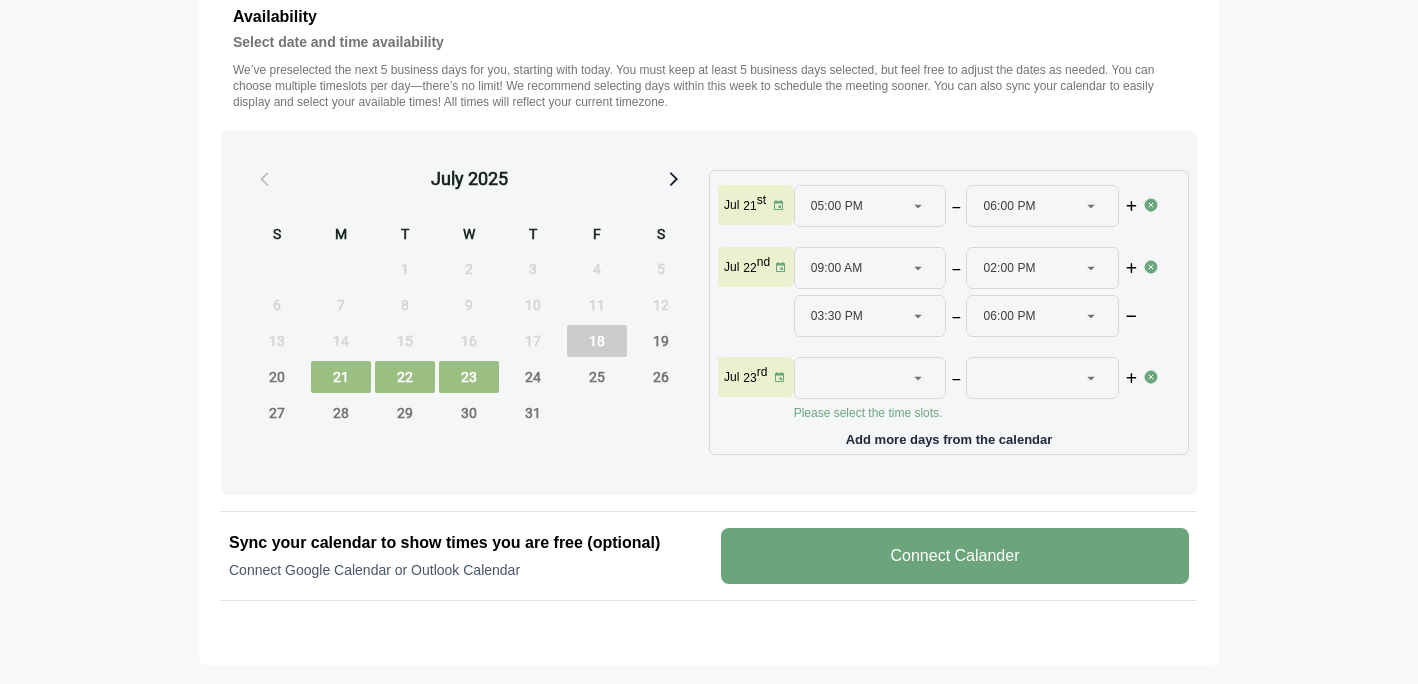 click 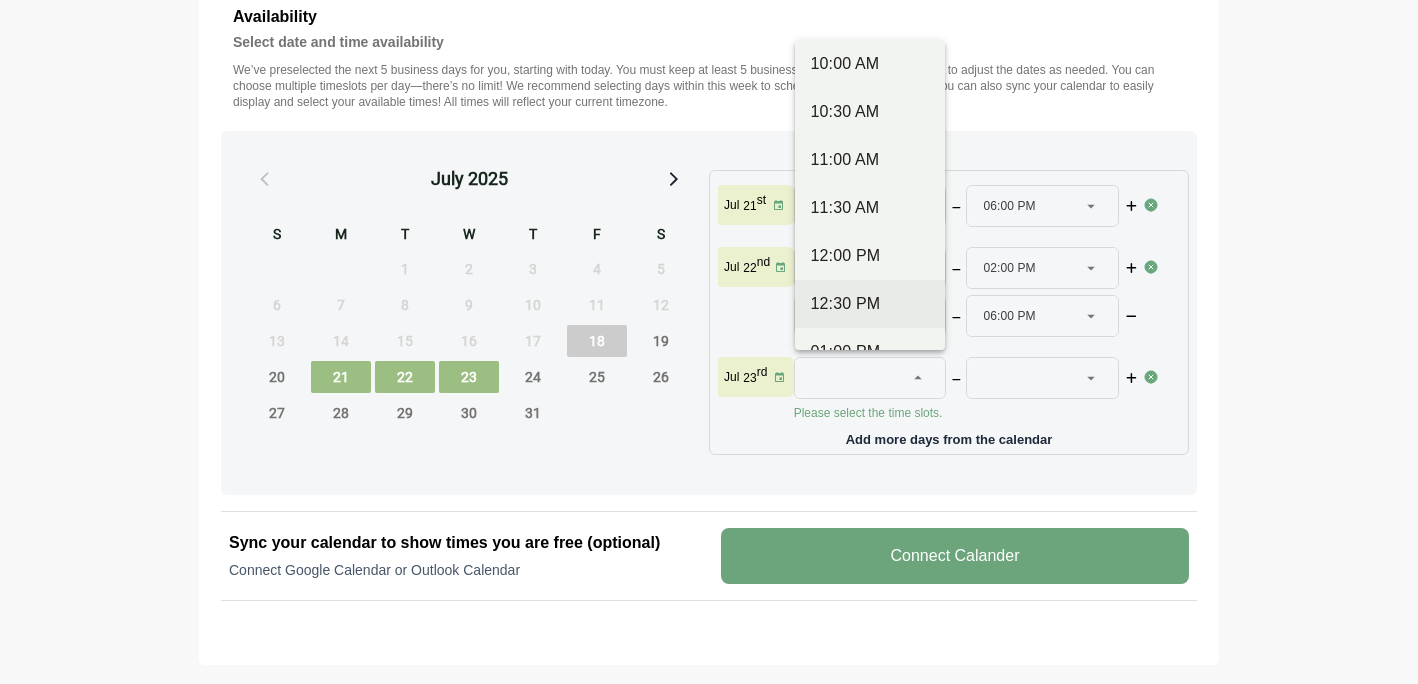 scroll, scrollTop: 502, scrollLeft: 0, axis: vertical 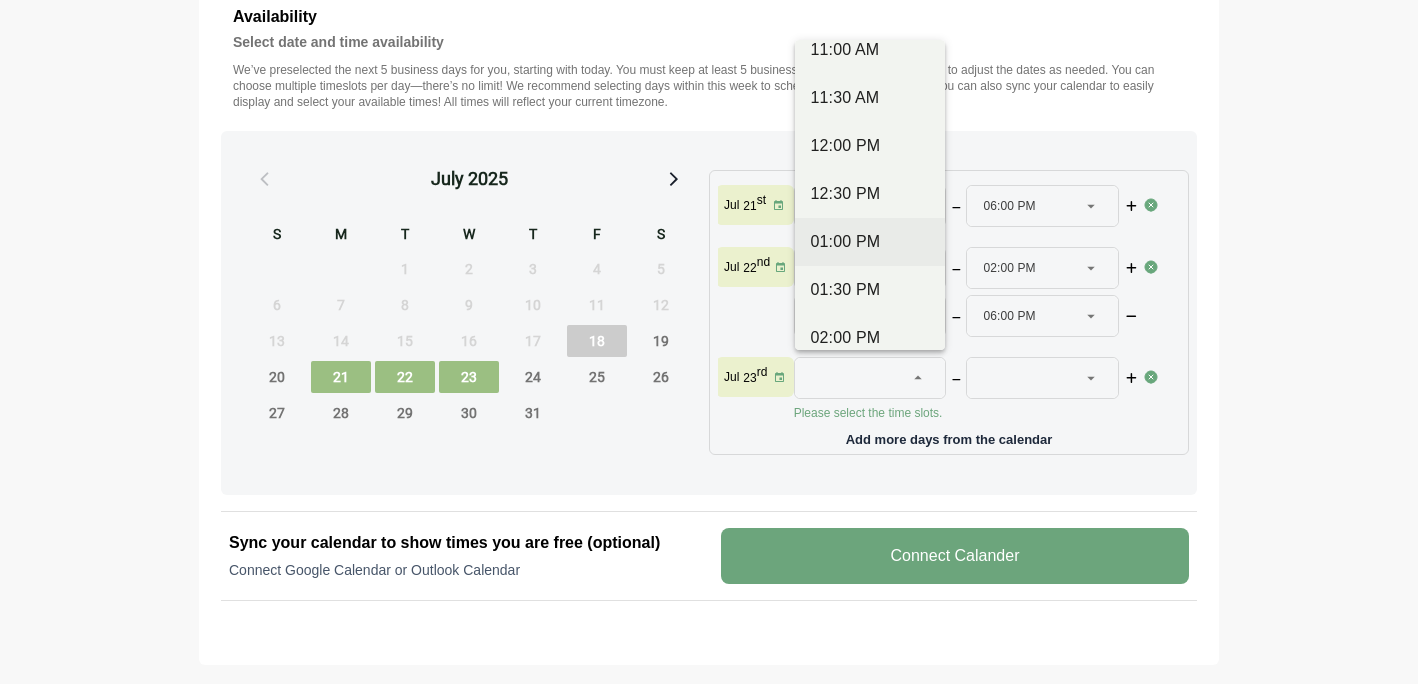 click on "01:00 PM" at bounding box center (870, 242) 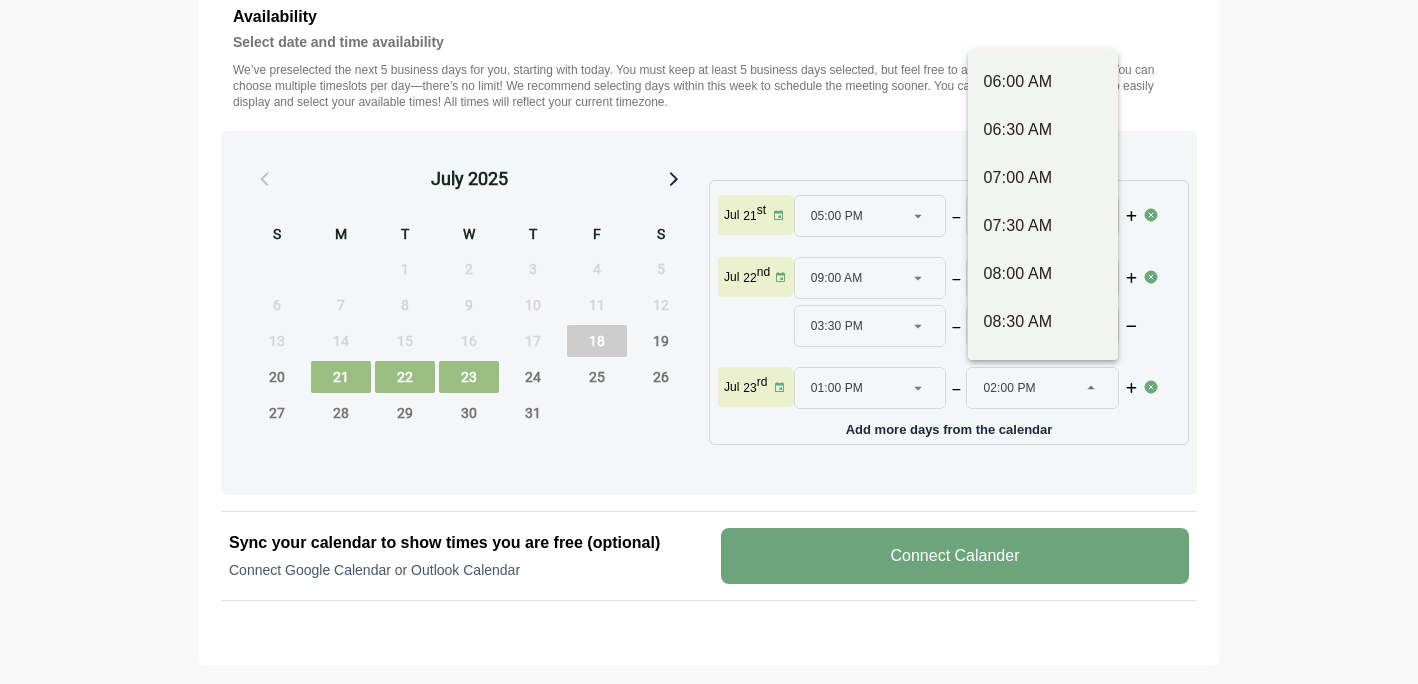 click on "02:00 PM ********" 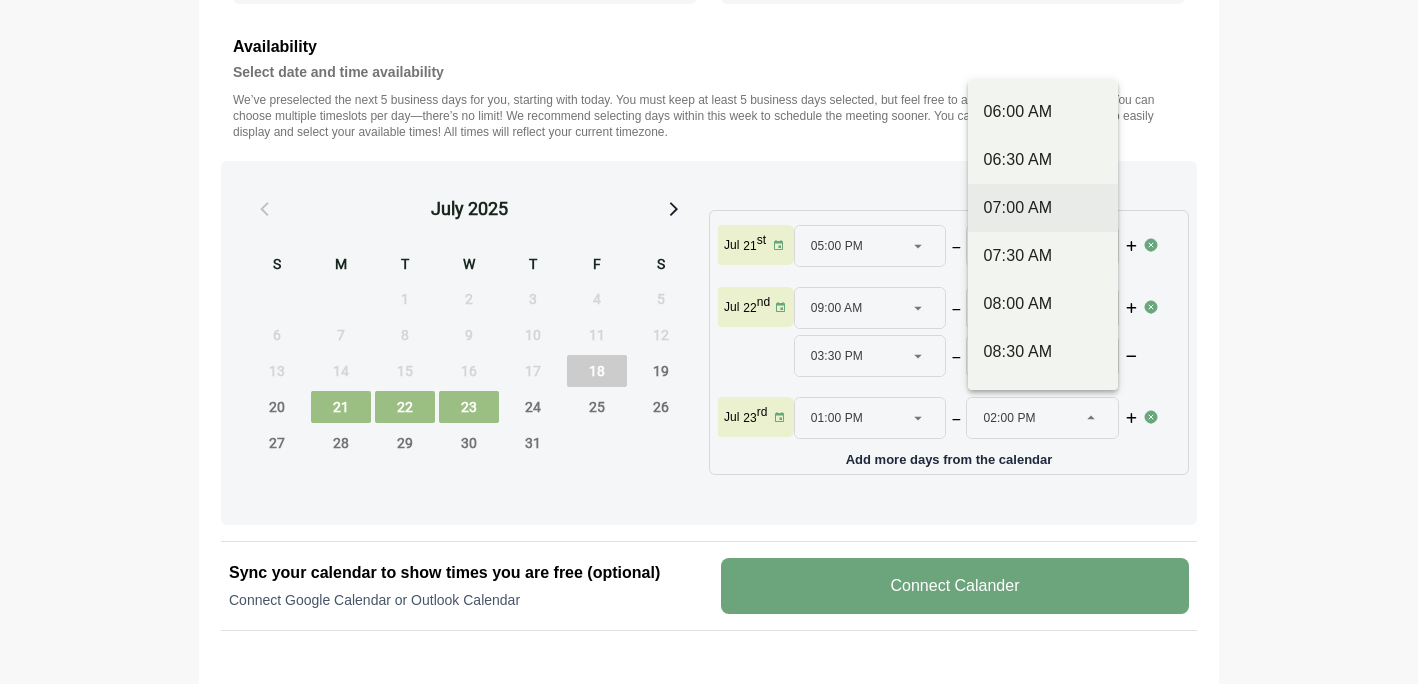 scroll, scrollTop: 775, scrollLeft: 0, axis: vertical 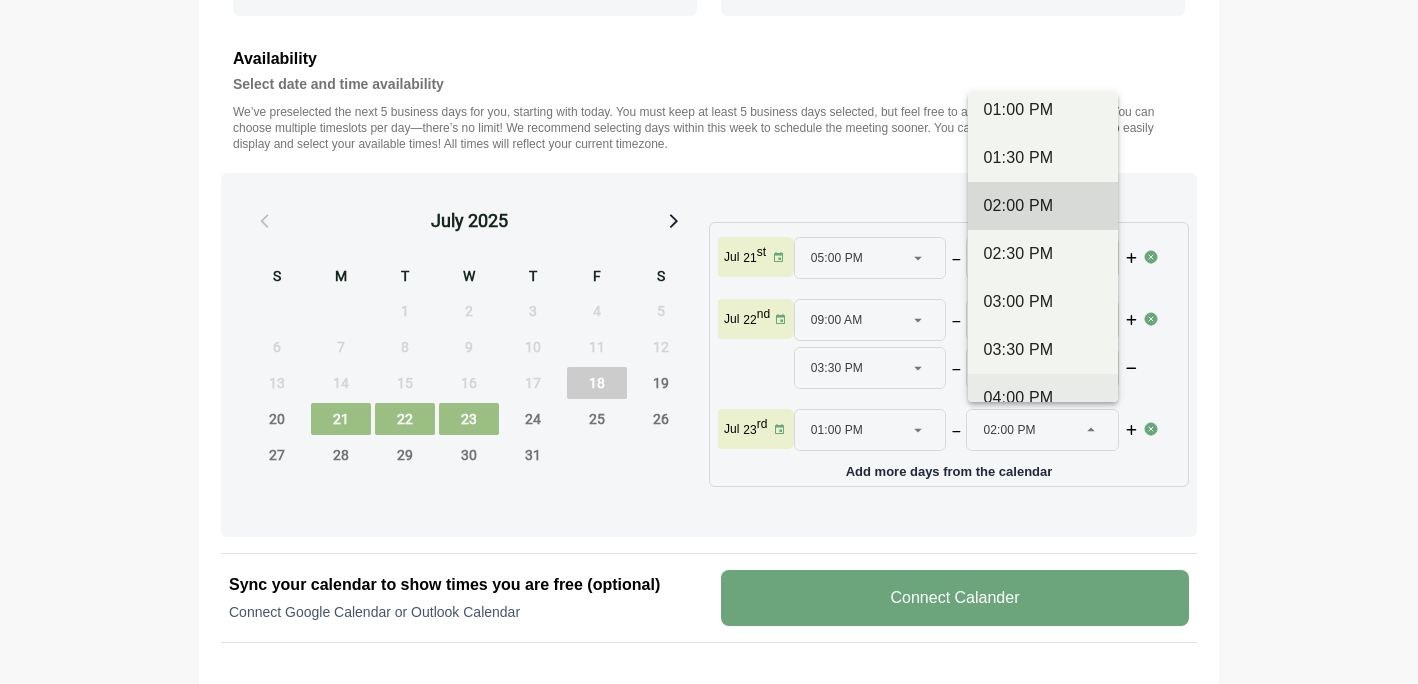 click on "04:00 PM" 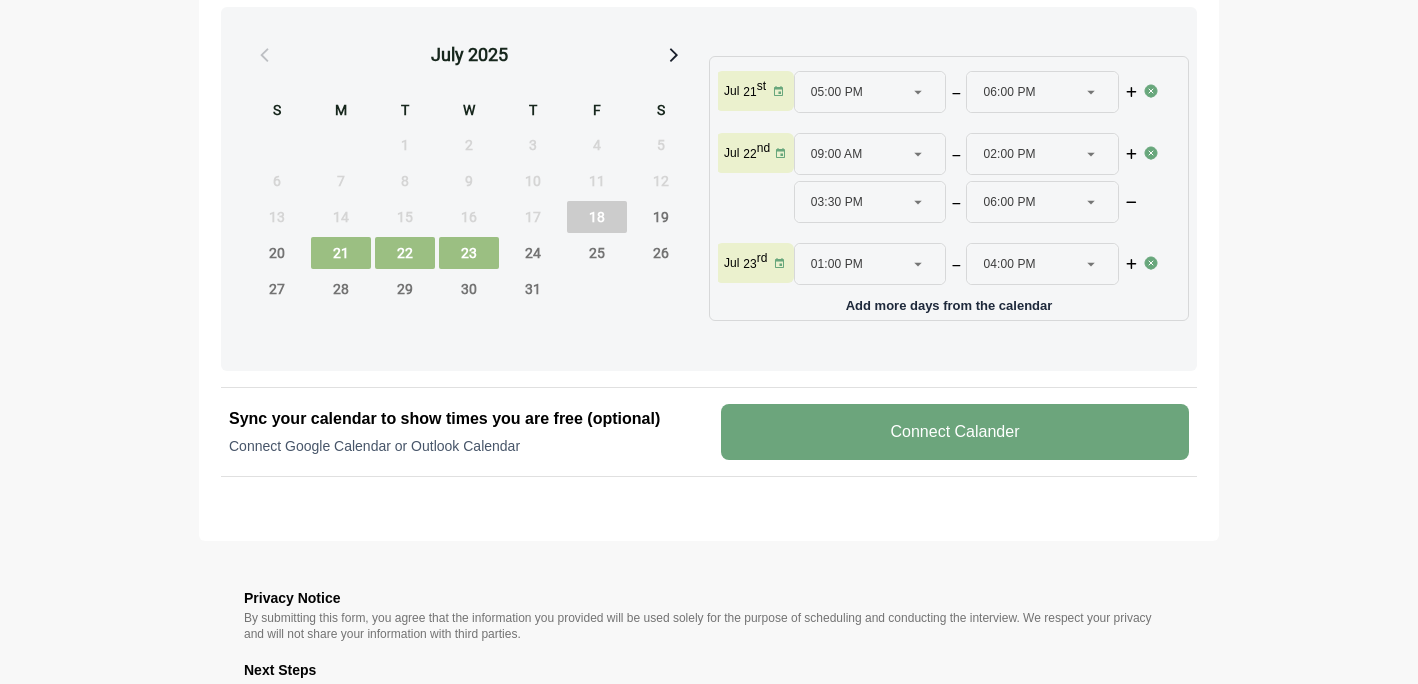 scroll, scrollTop: 938, scrollLeft: 0, axis: vertical 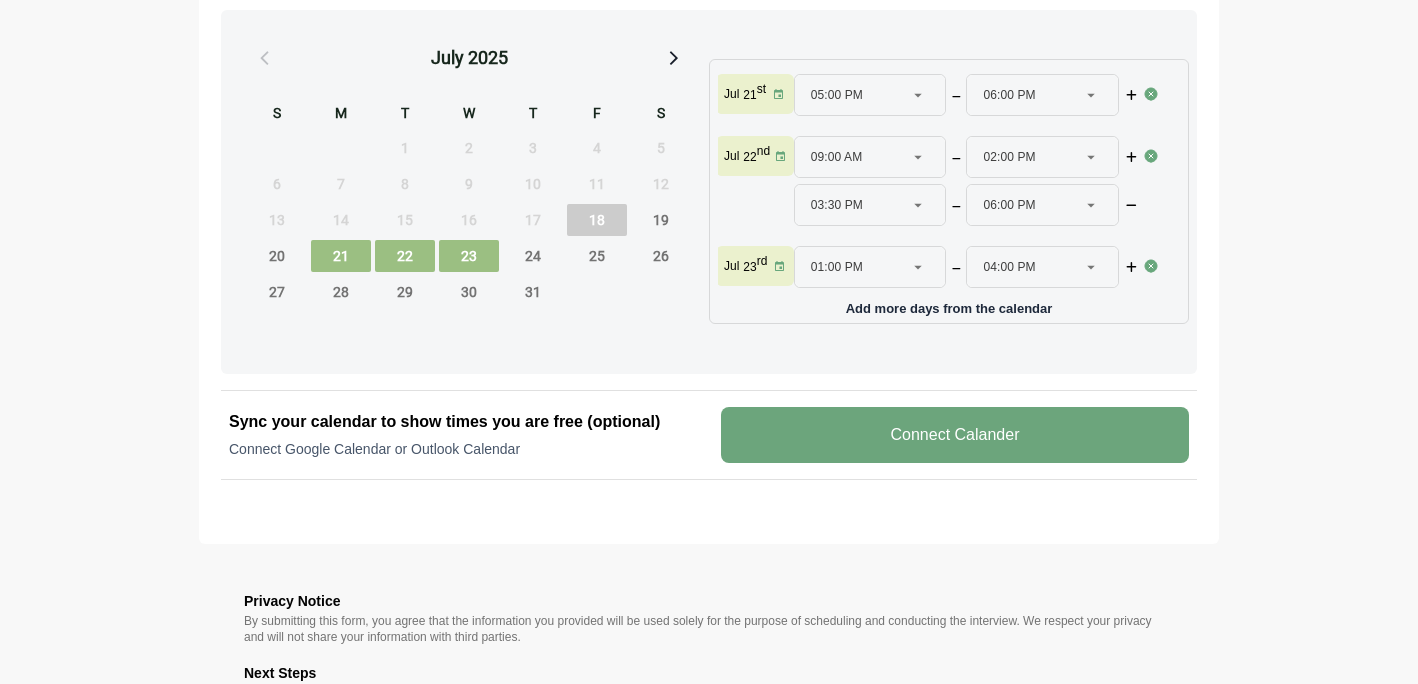 click on "Connect Calander" at bounding box center [955, 435] 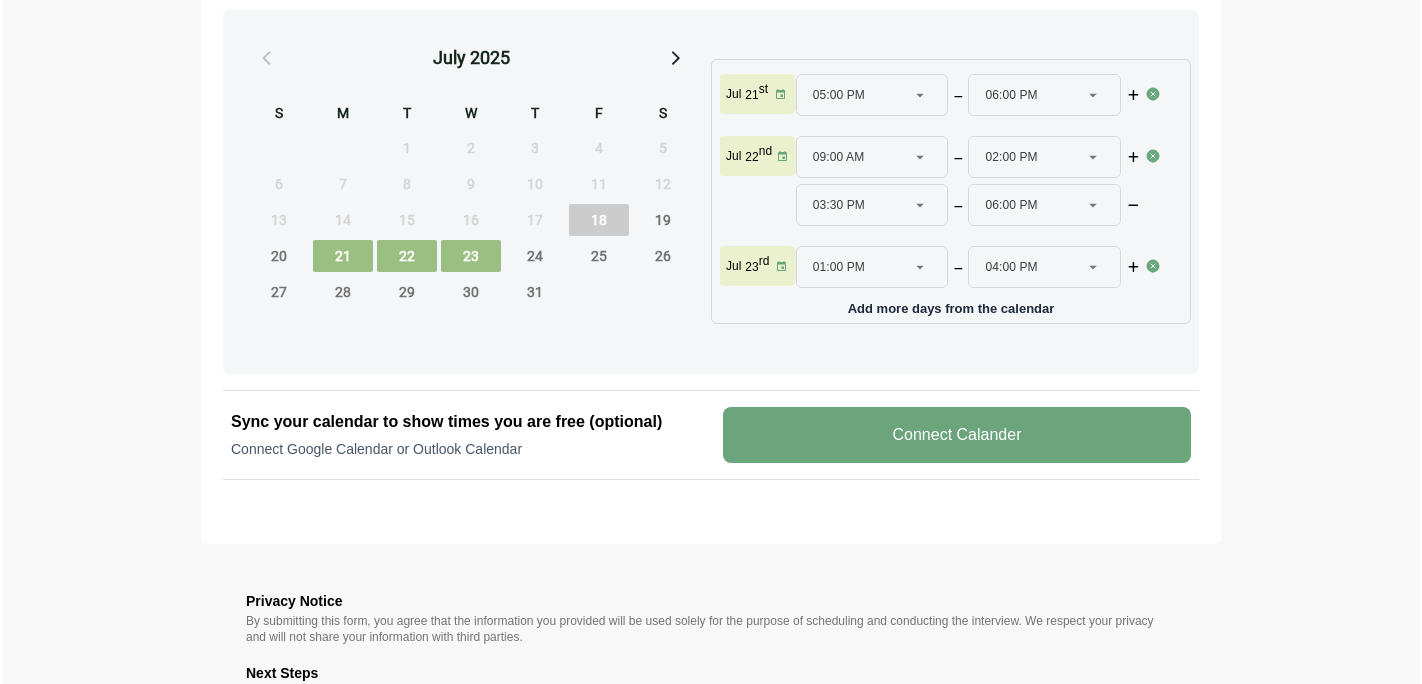 scroll, scrollTop: 0, scrollLeft: 0, axis: both 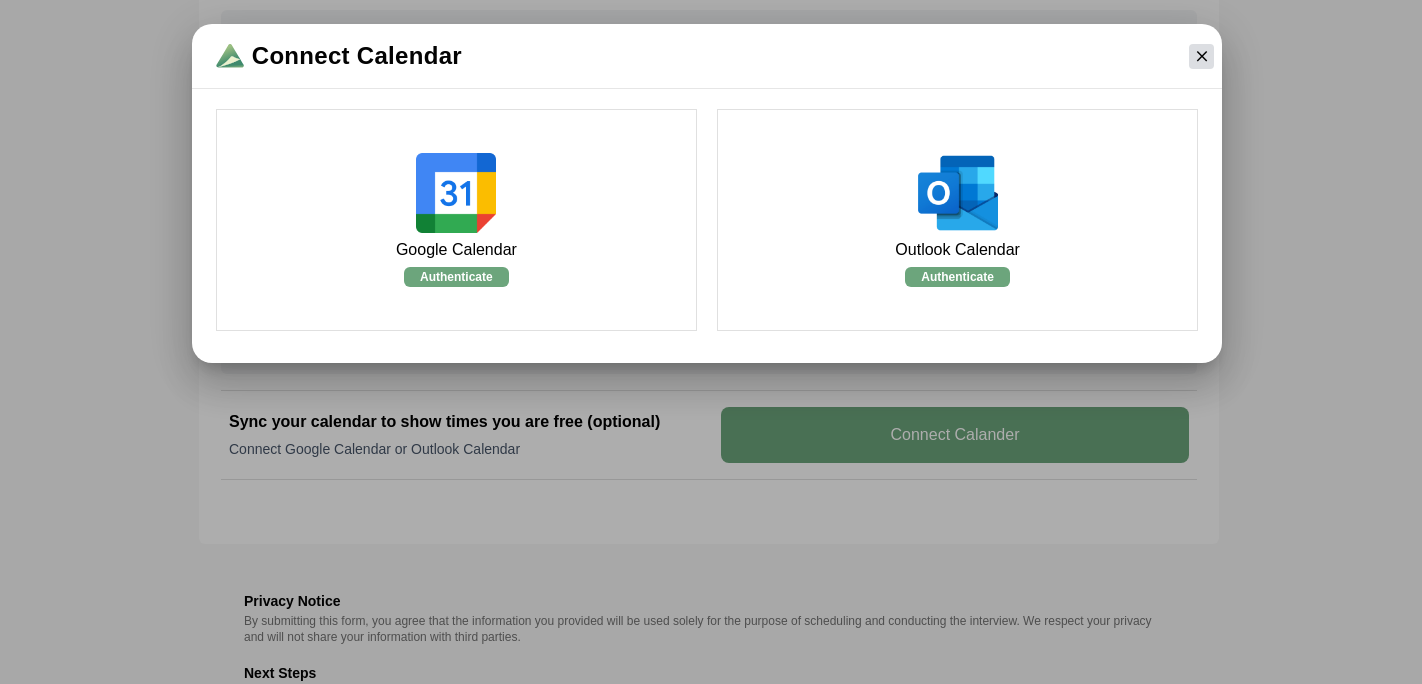 click 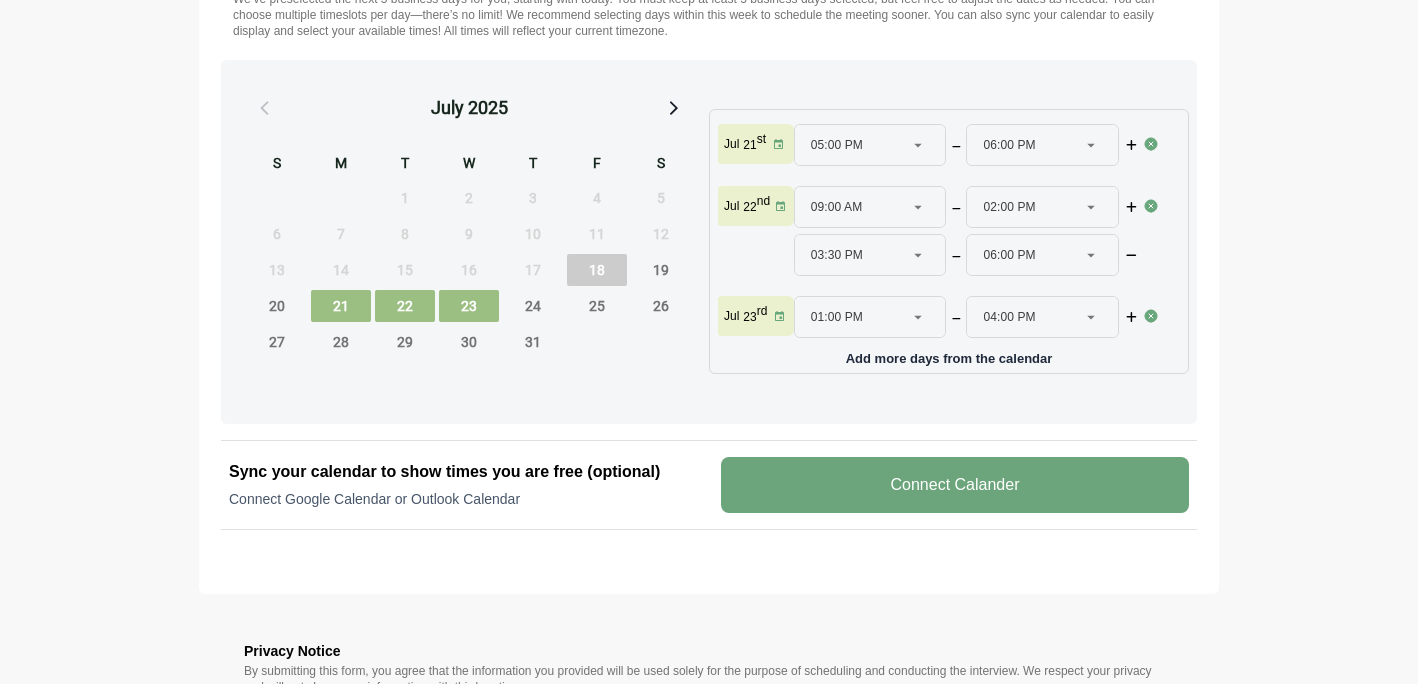 scroll, scrollTop: 1161, scrollLeft: 0, axis: vertical 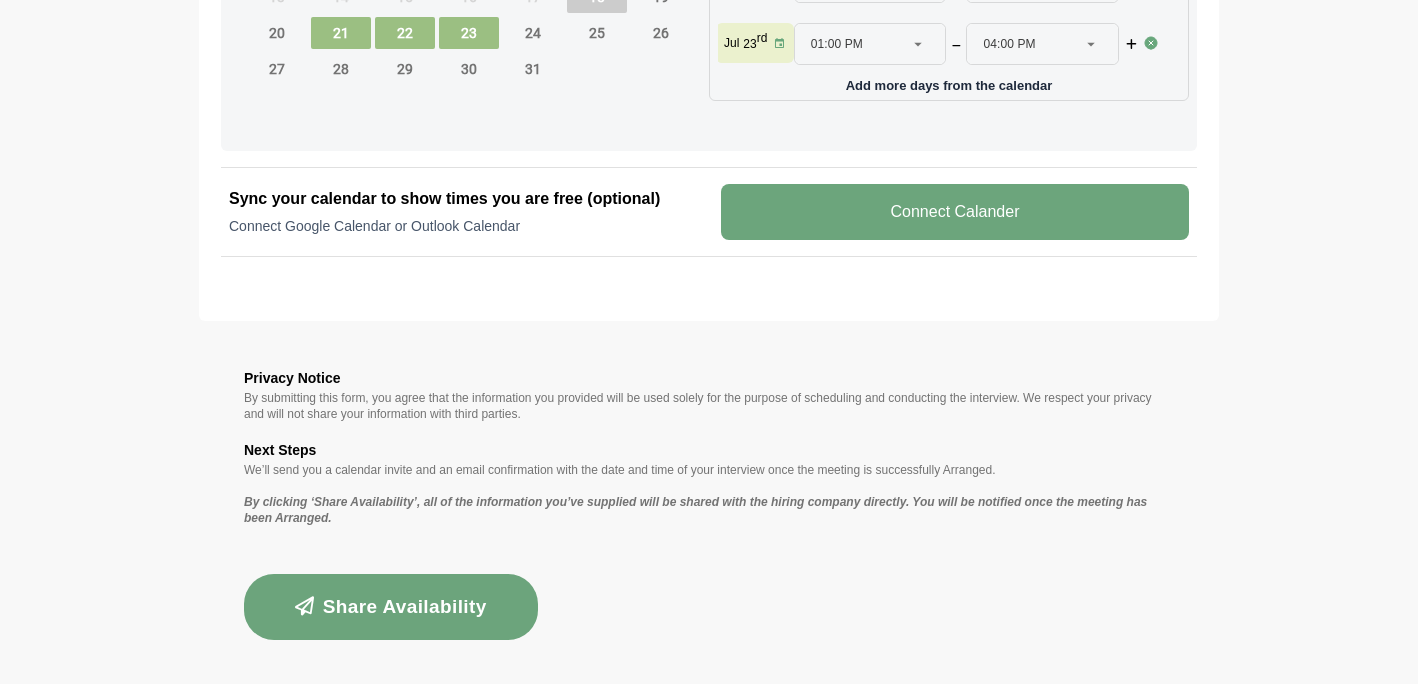 click on "Share Availability" at bounding box center (391, 607) 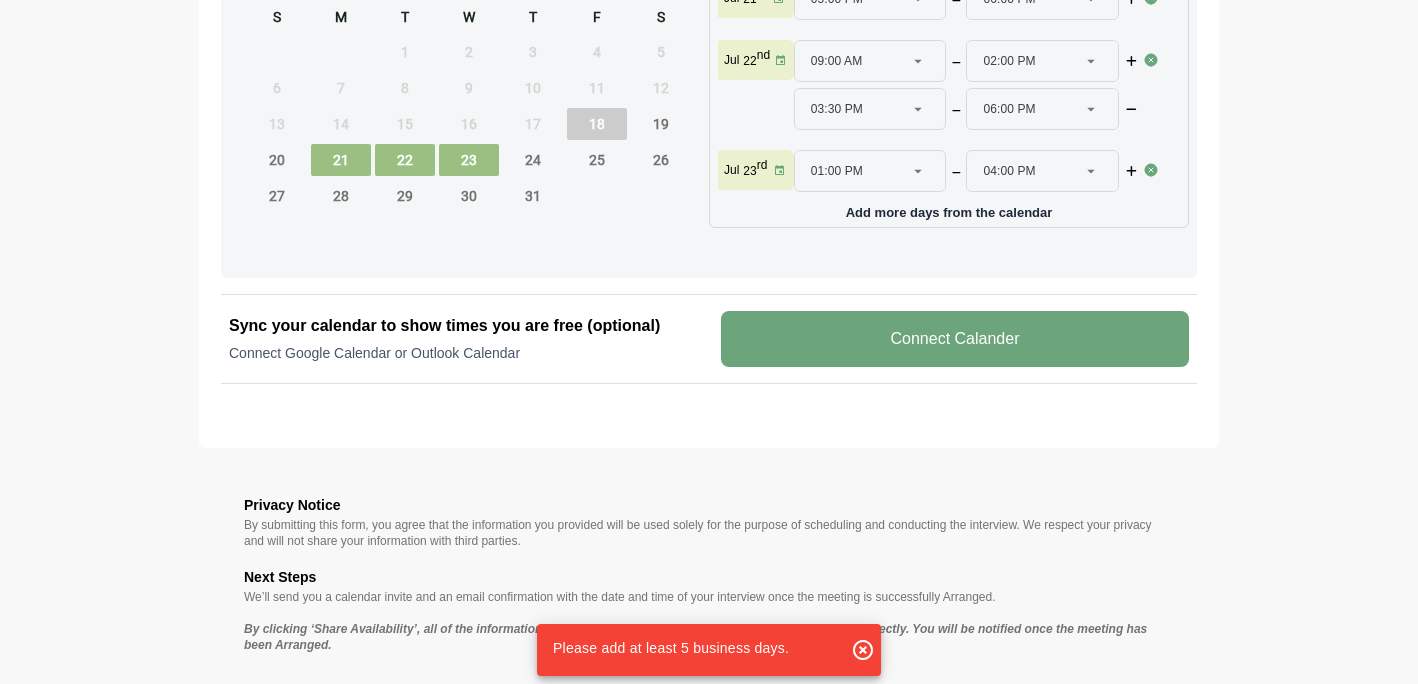 scroll, scrollTop: 1031, scrollLeft: 0, axis: vertical 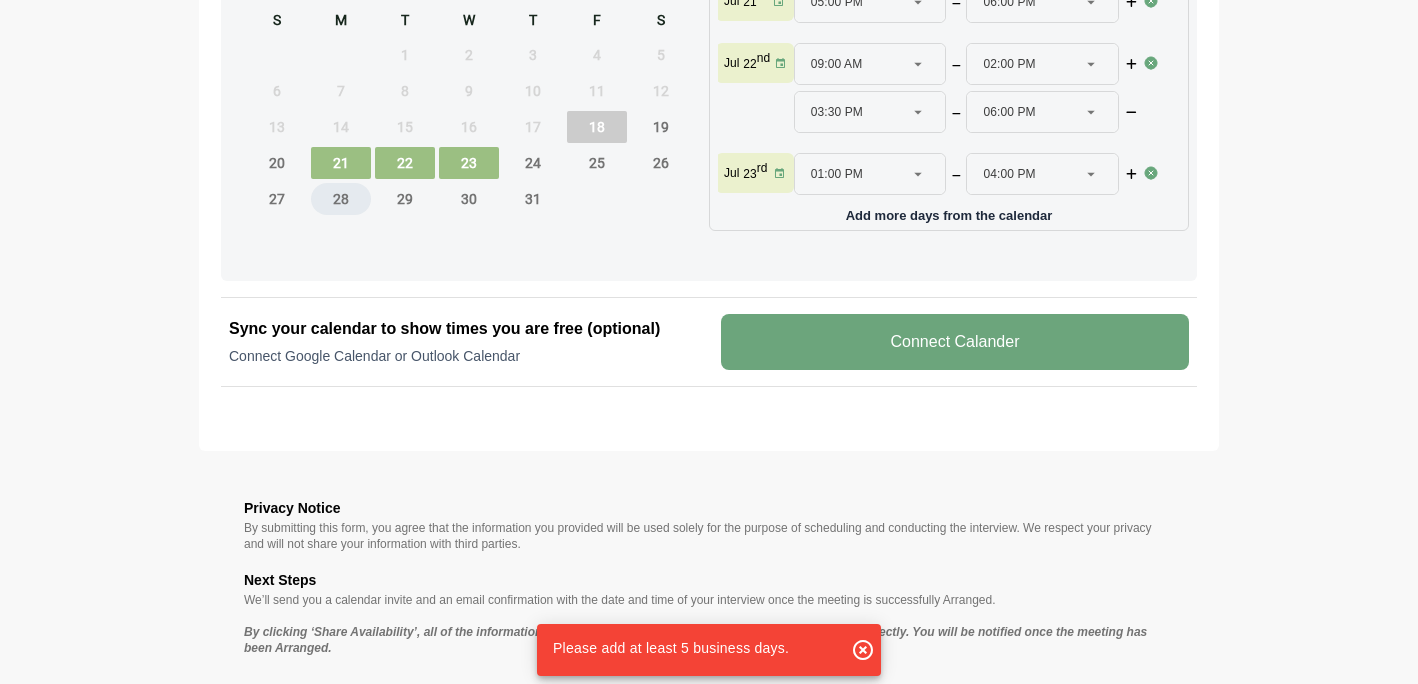 click on "28" at bounding box center (341, 199) 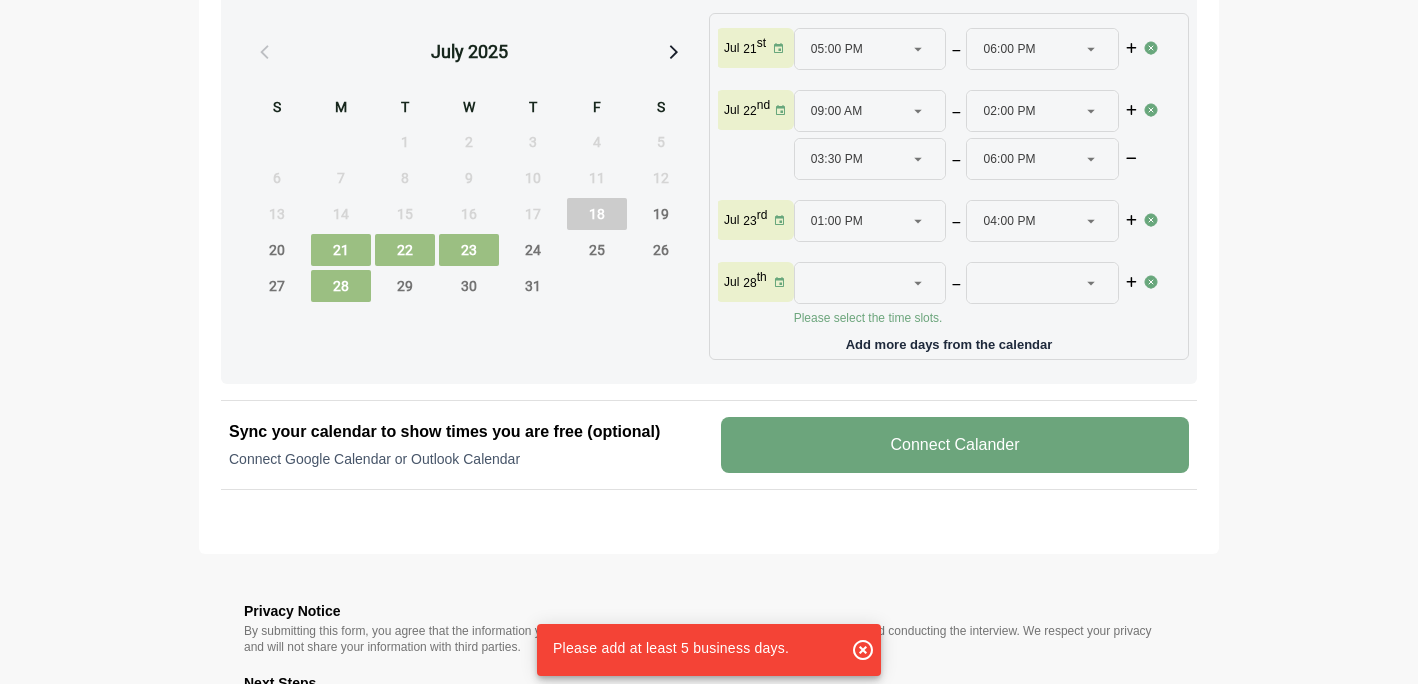 scroll, scrollTop: 960, scrollLeft: 0, axis: vertical 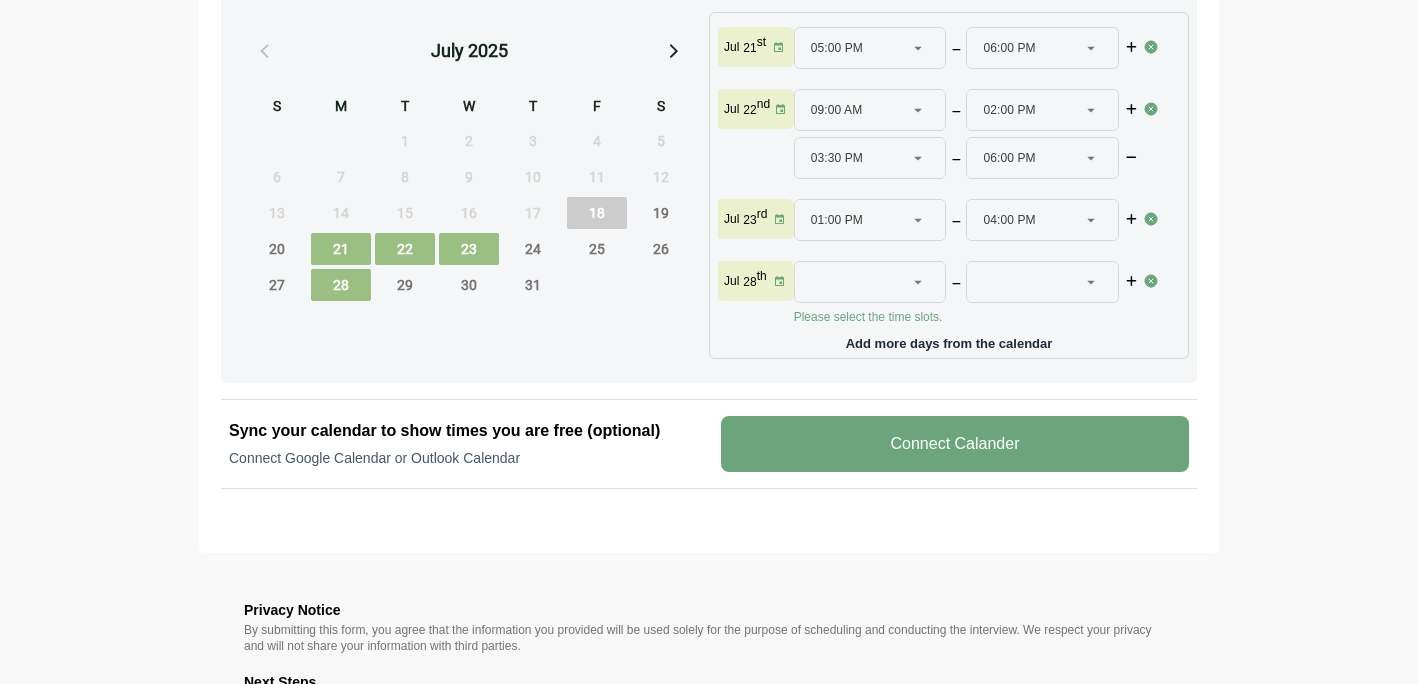 click on "28" at bounding box center [341, 285] 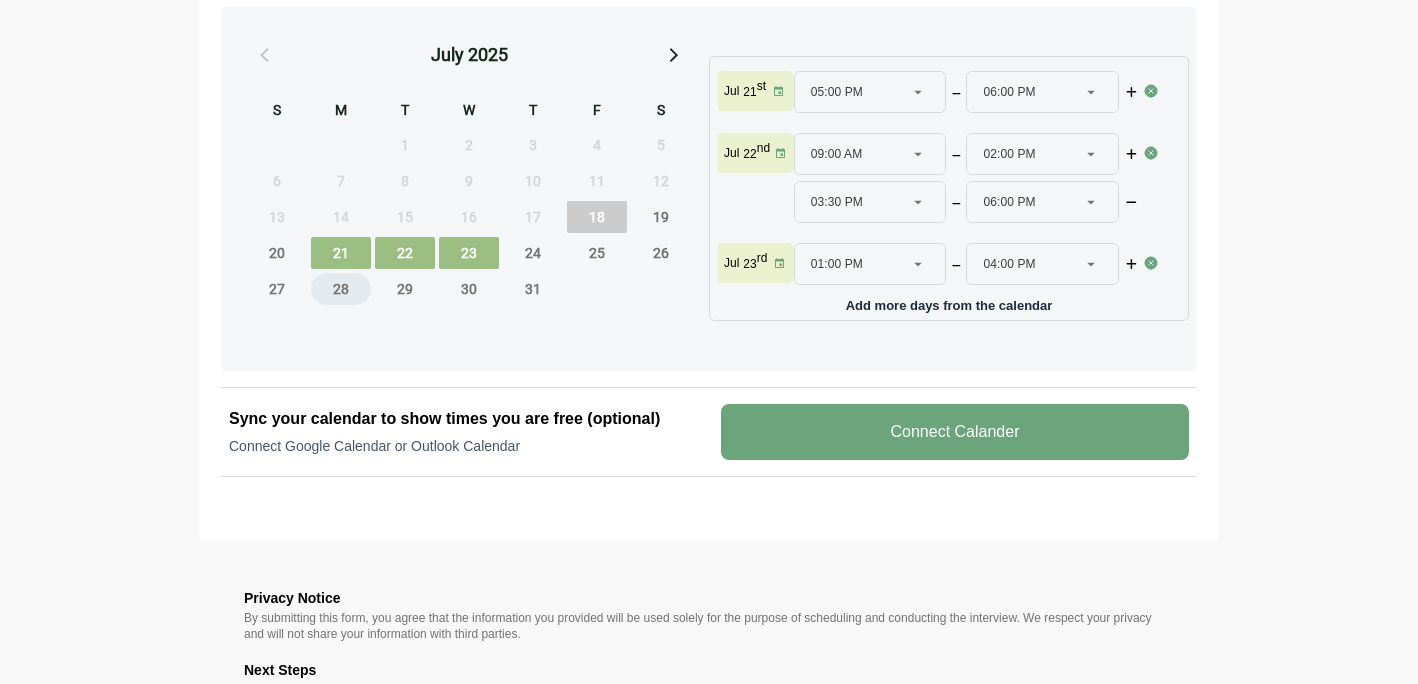 scroll, scrollTop: 916, scrollLeft: 0, axis: vertical 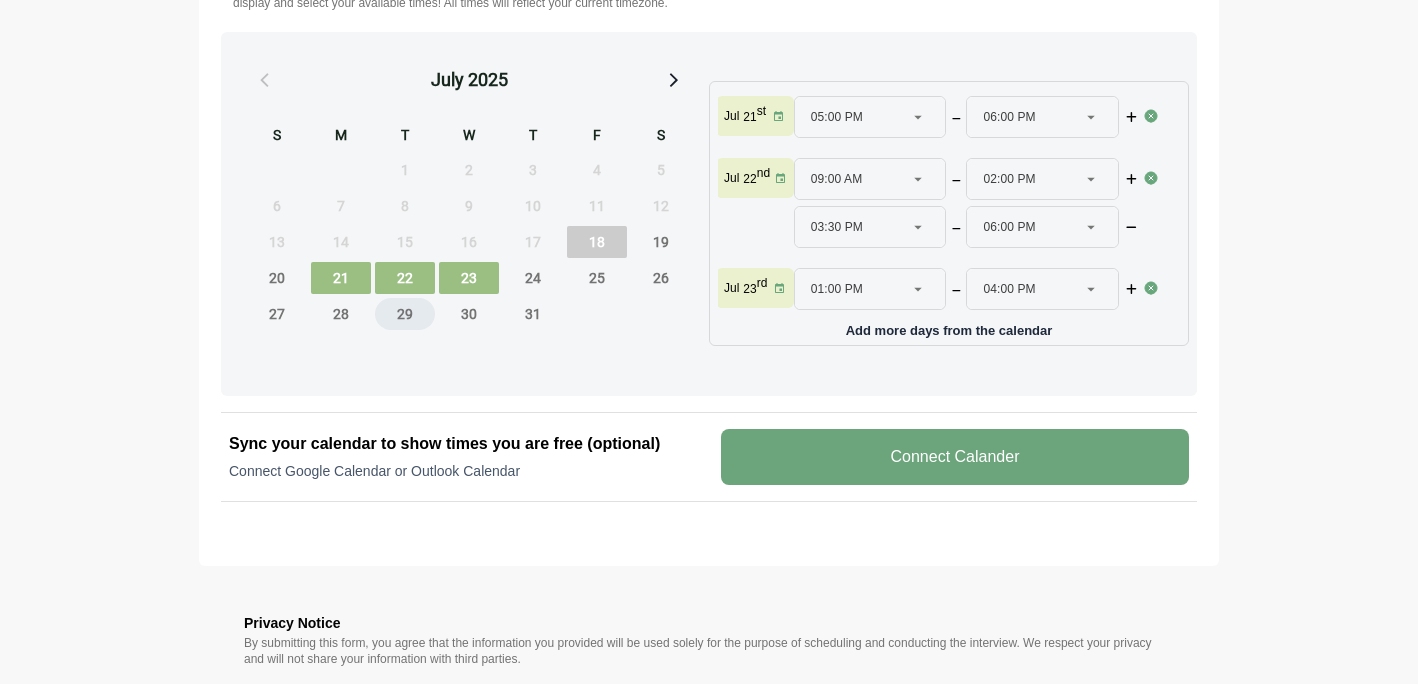 click on "29" at bounding box center [405, 314] 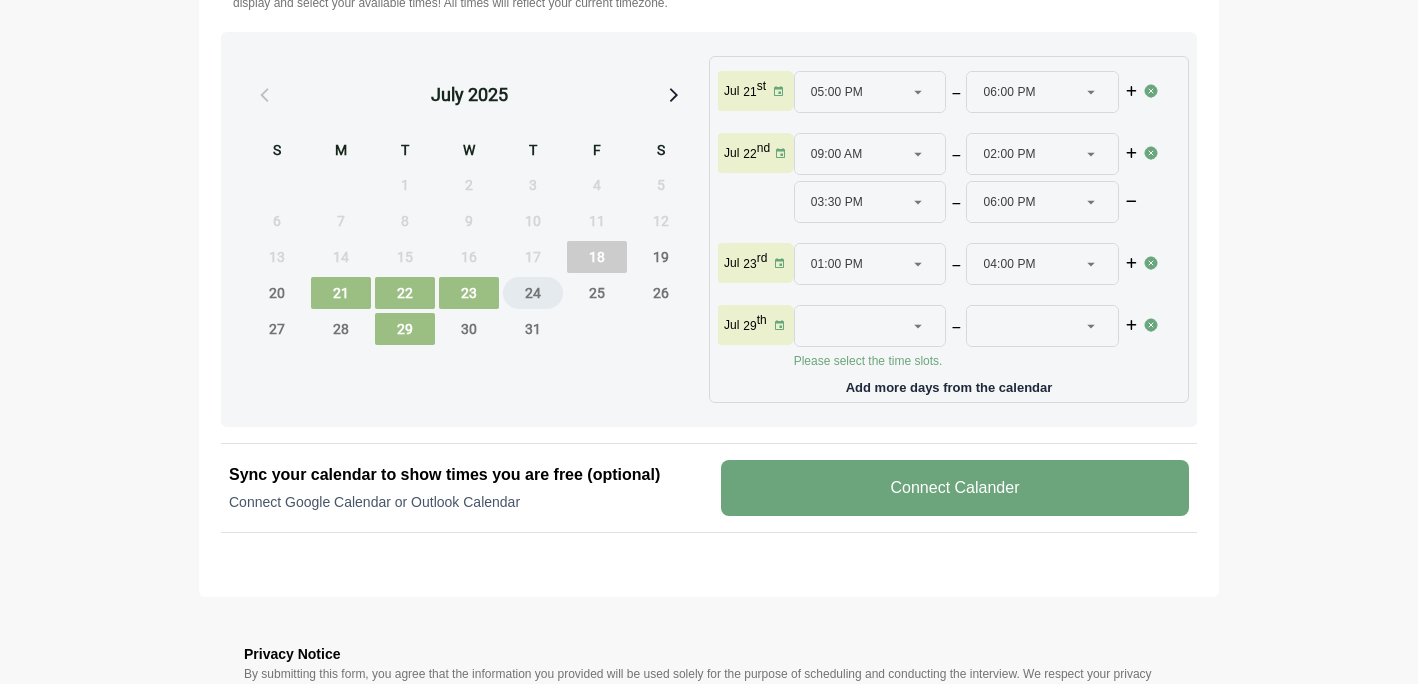 click on "24" at bounding box center (533, 293) 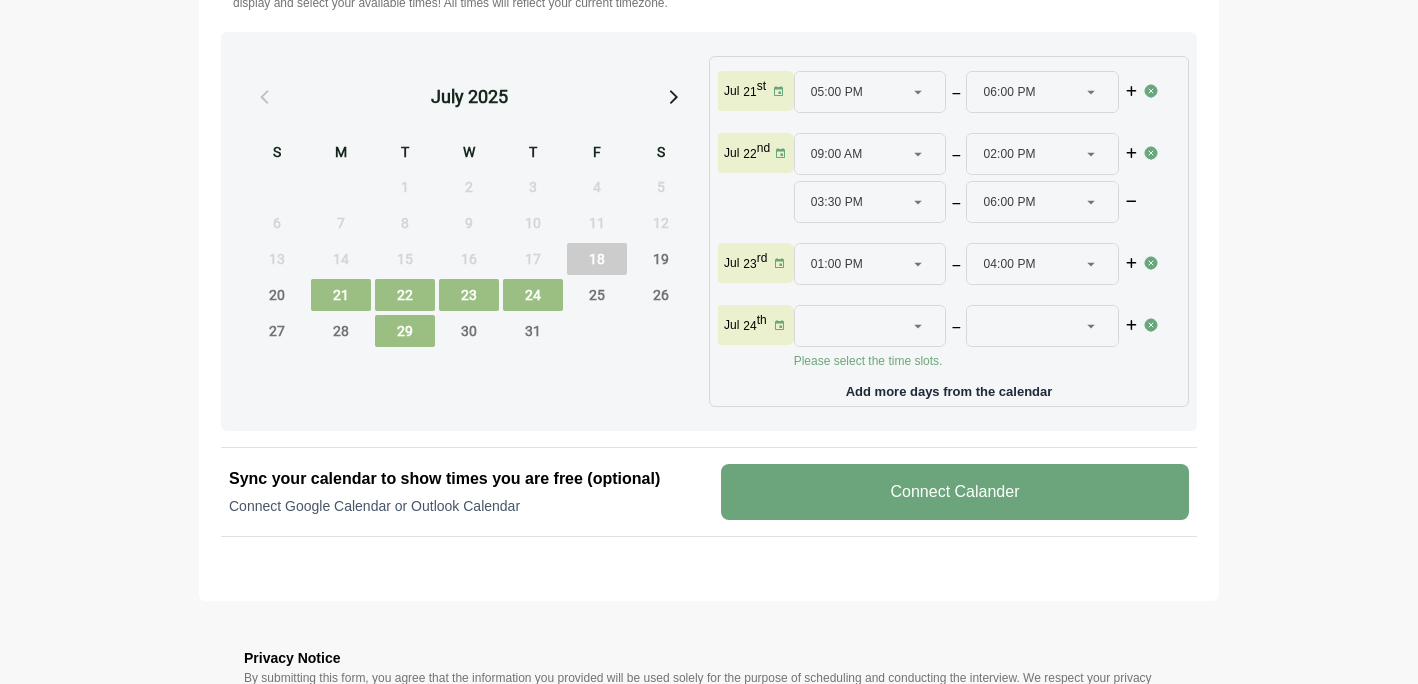 click on "29" at bounding box center (405, 331) 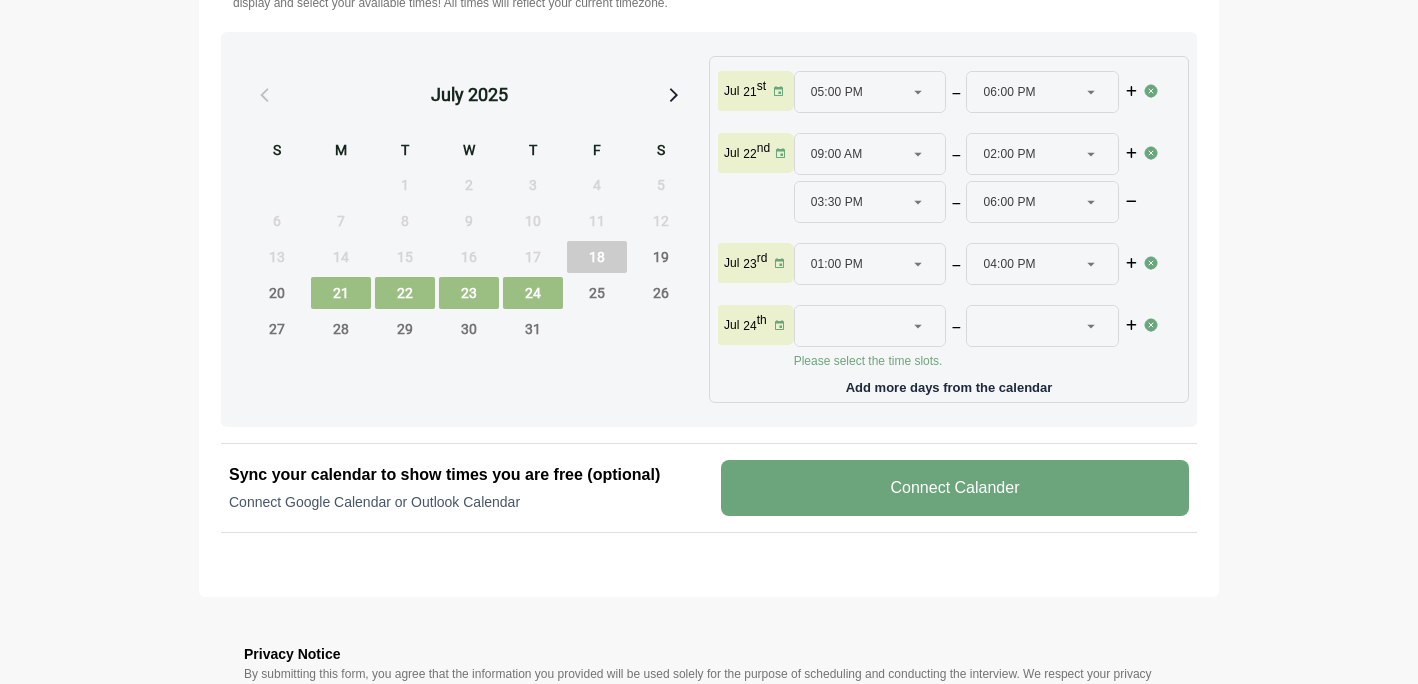 click on "18" at bounding box center [597, 257] 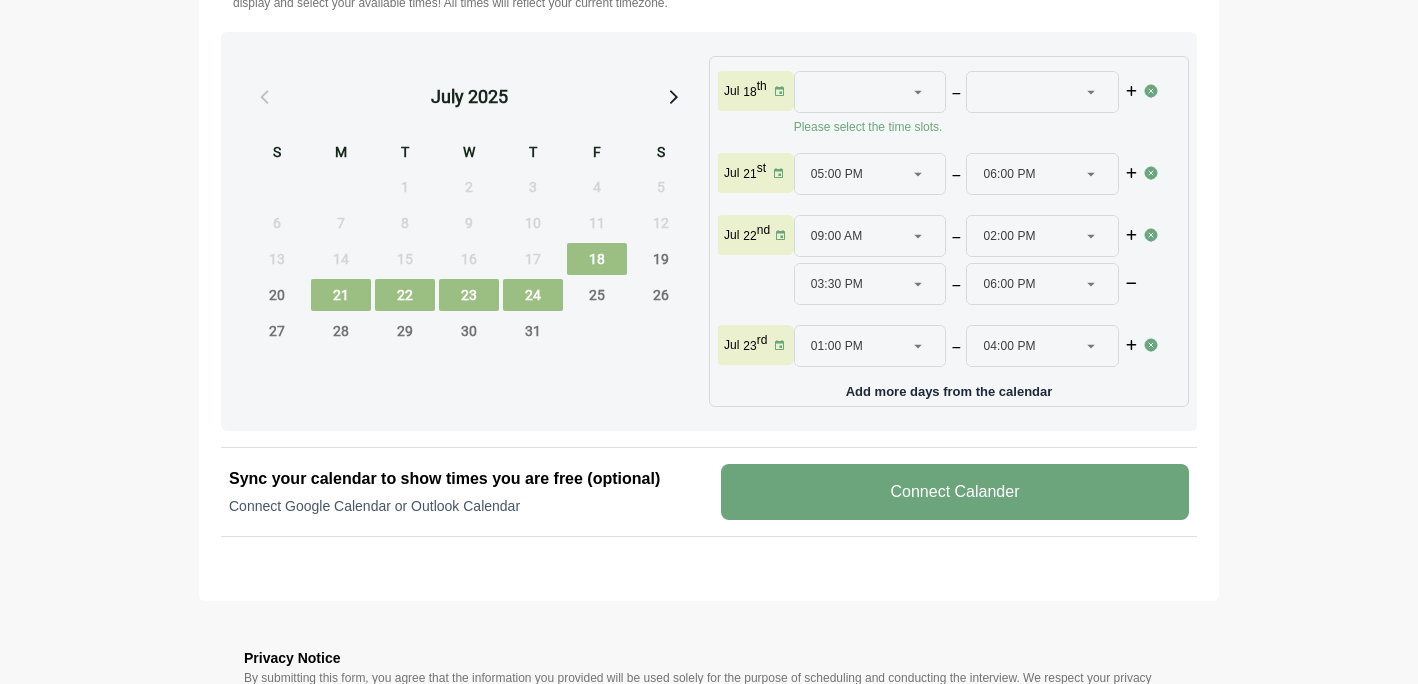 click on "18" at bounding box center (597, 259) 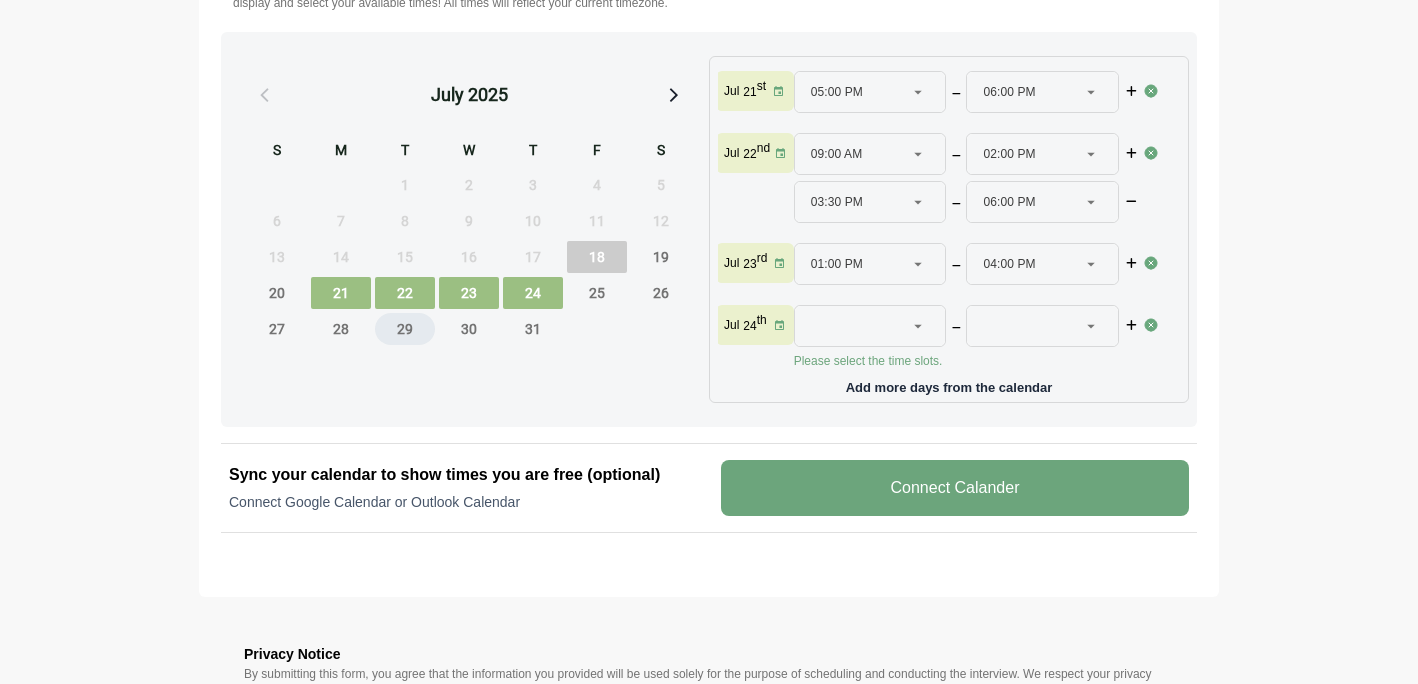 click on "29" at bounding box center (405, 329) 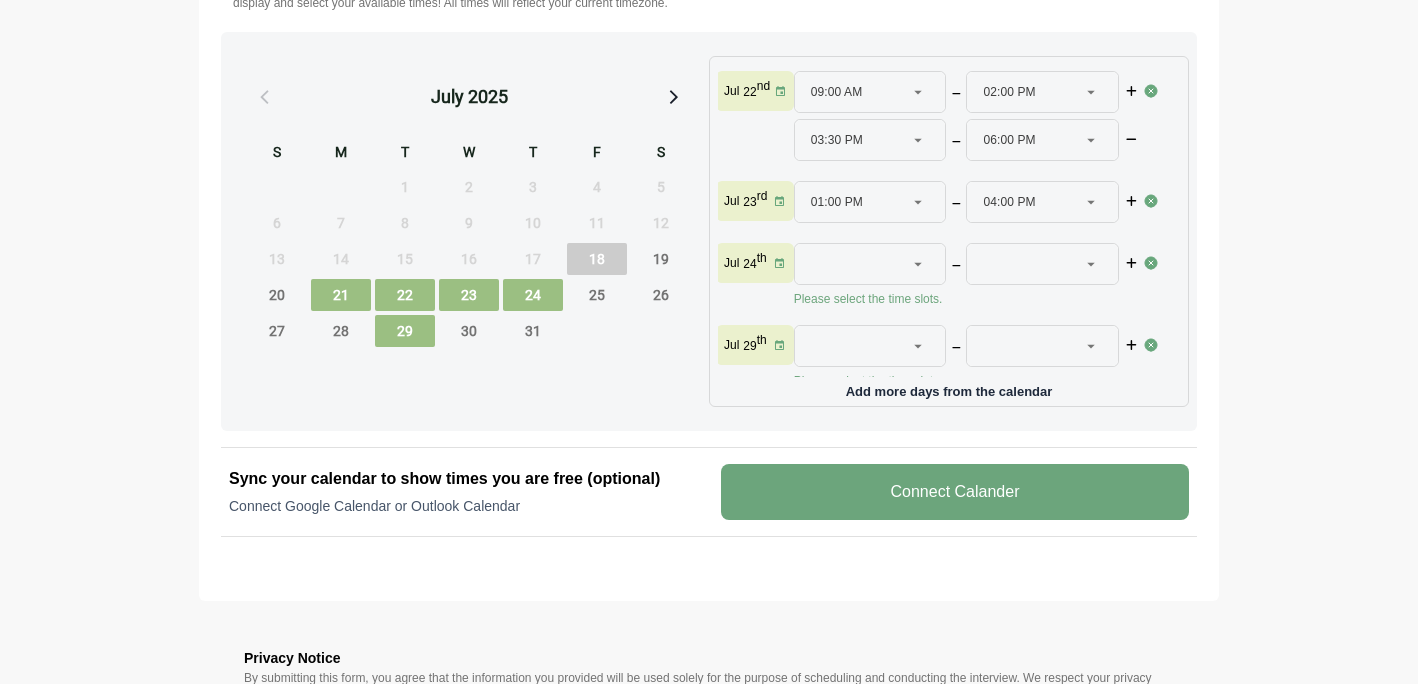 scroll, scrollTop: 87, scrollLeft: 0, axis: vertical 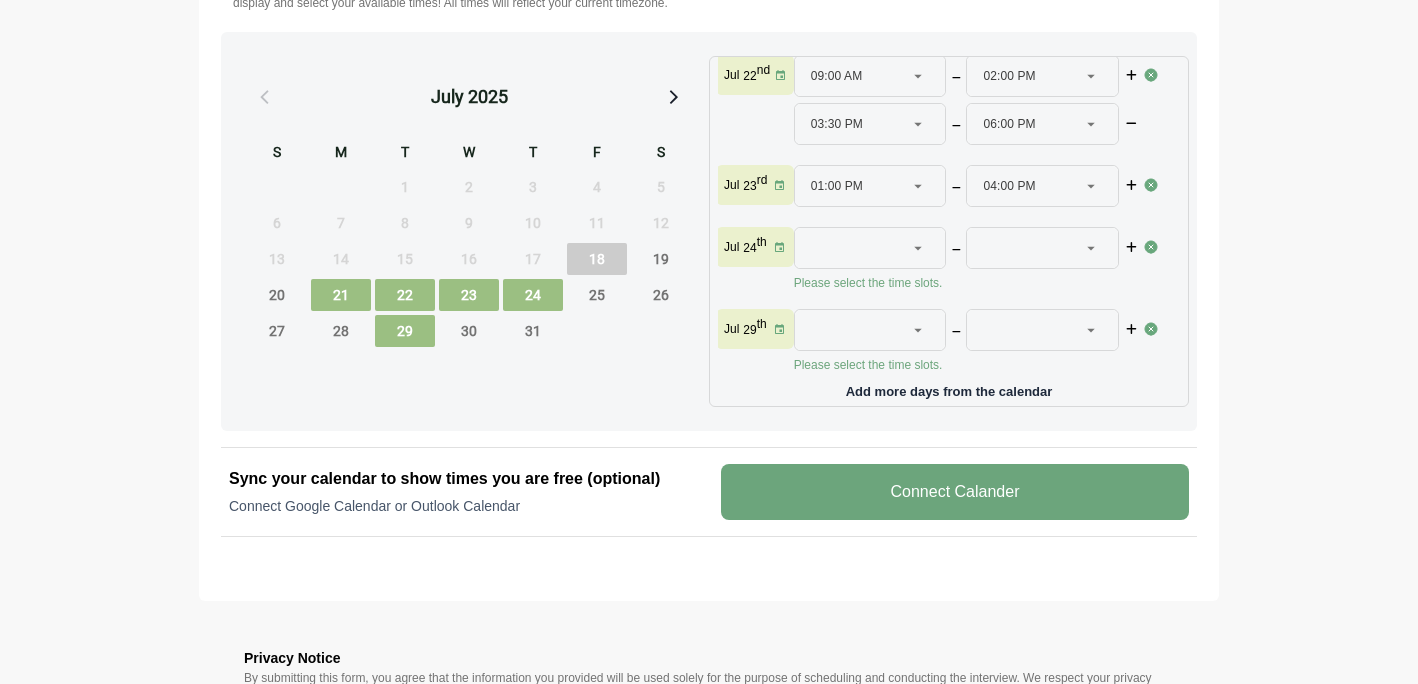click at bounding box center [1151, 247] 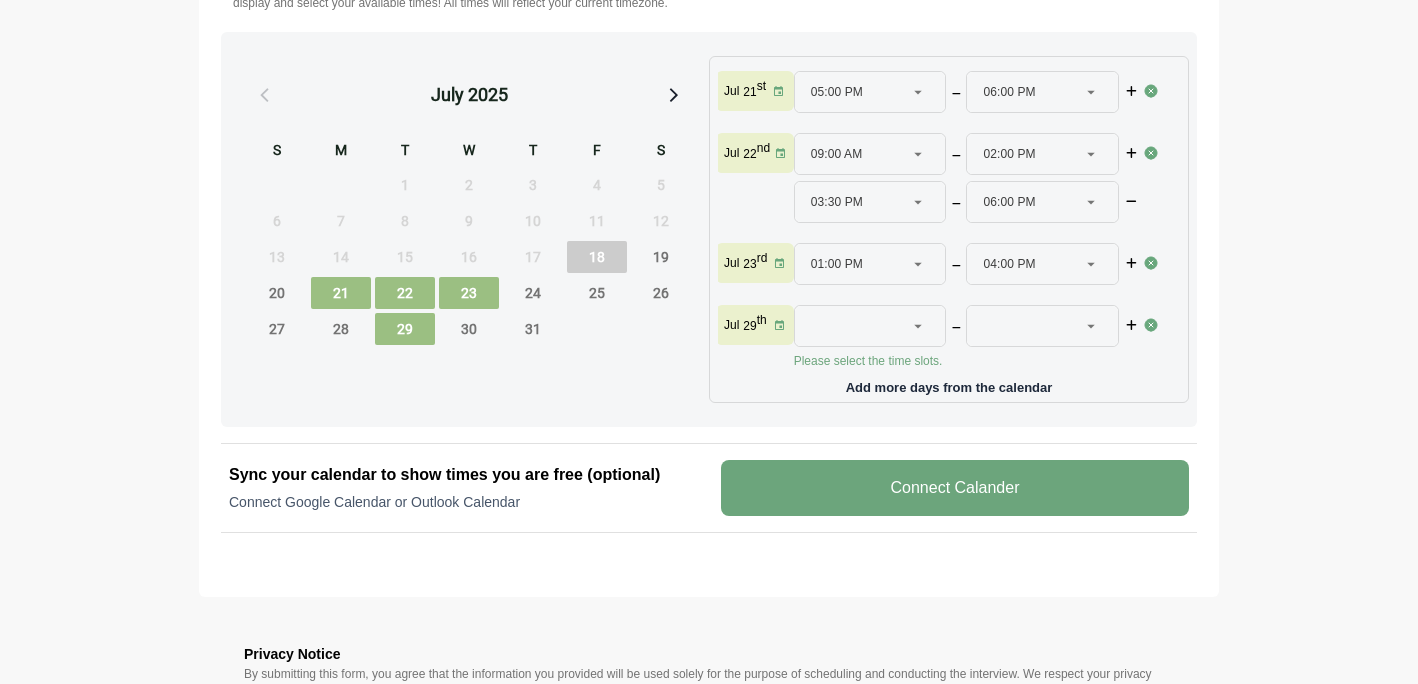 scroll, scrollTop: 12, scrollLeft: 0, axis: vertical 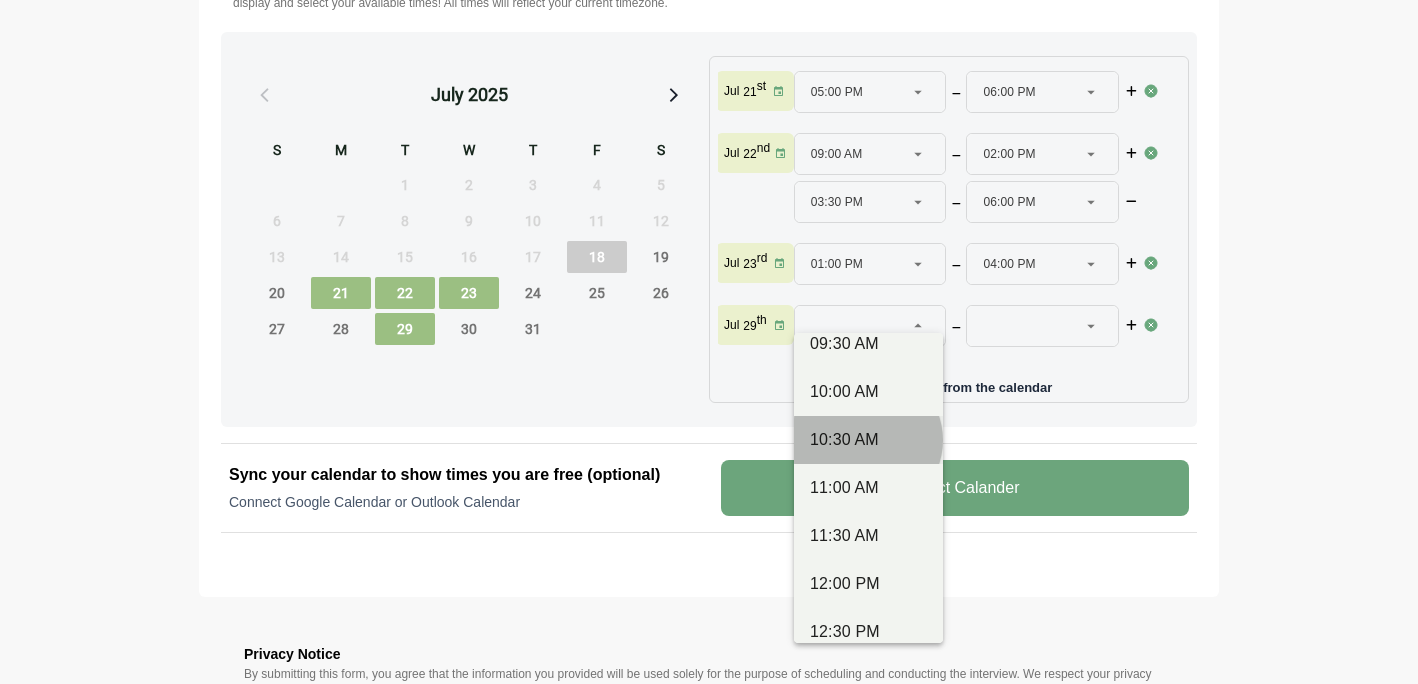 click on "10:30 AM" at bounding box center [868, 440] 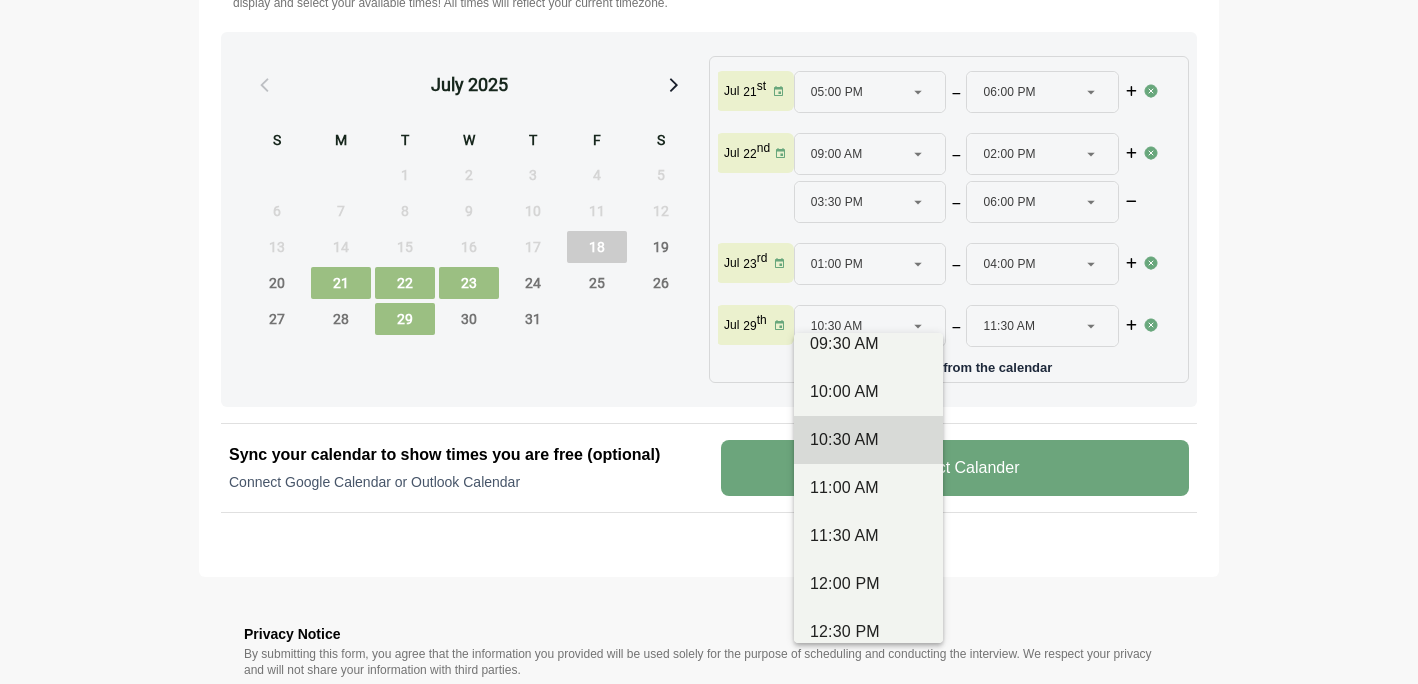 scroll, scrollTop: 0, scrollLeft: 0, axis: both 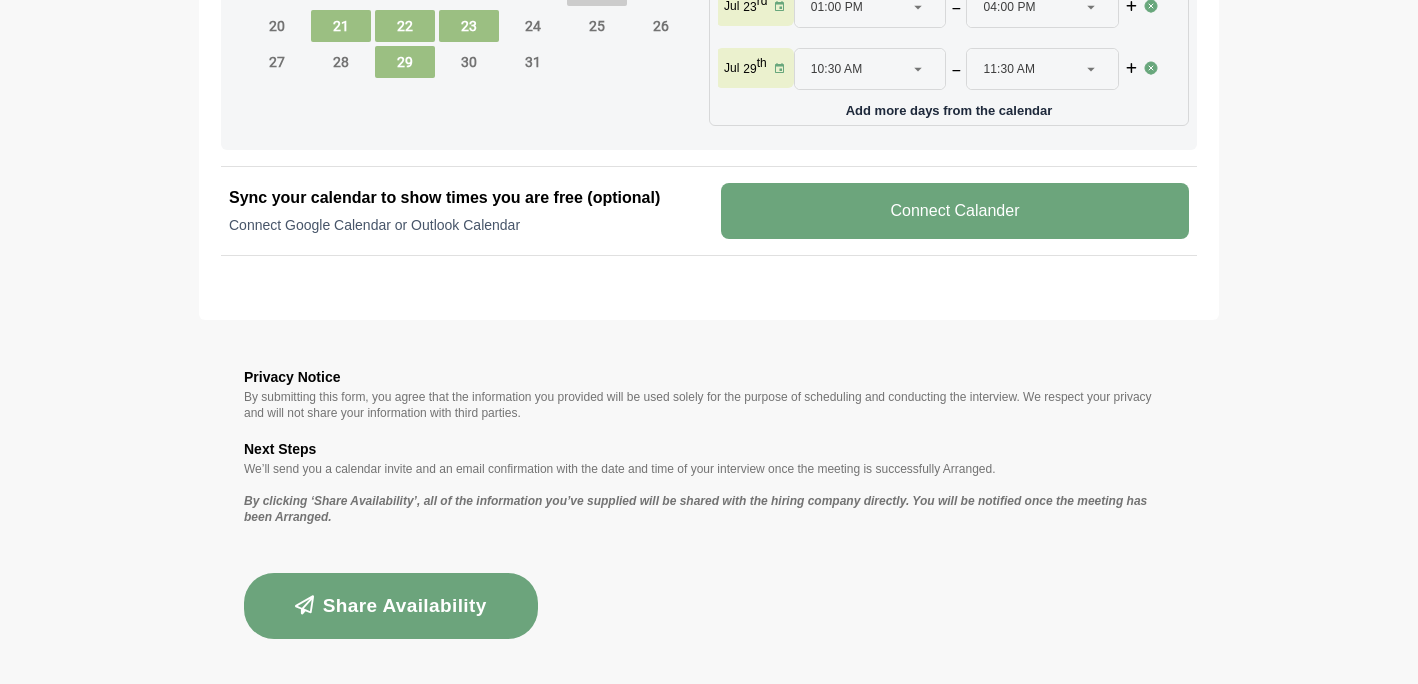 click on "Share Availability" at bounding box center [391, 606] 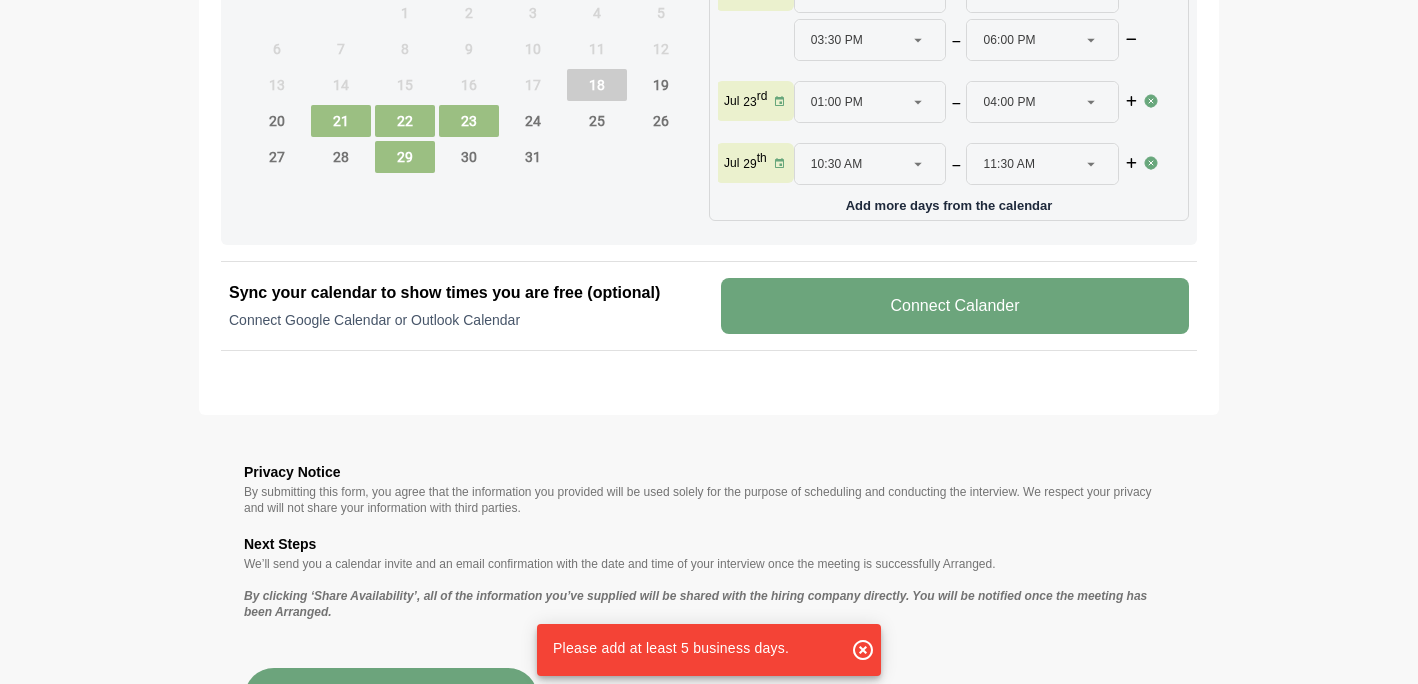 scroll, scrollTop: 1005, scrollLeft: 0, axis: vertical 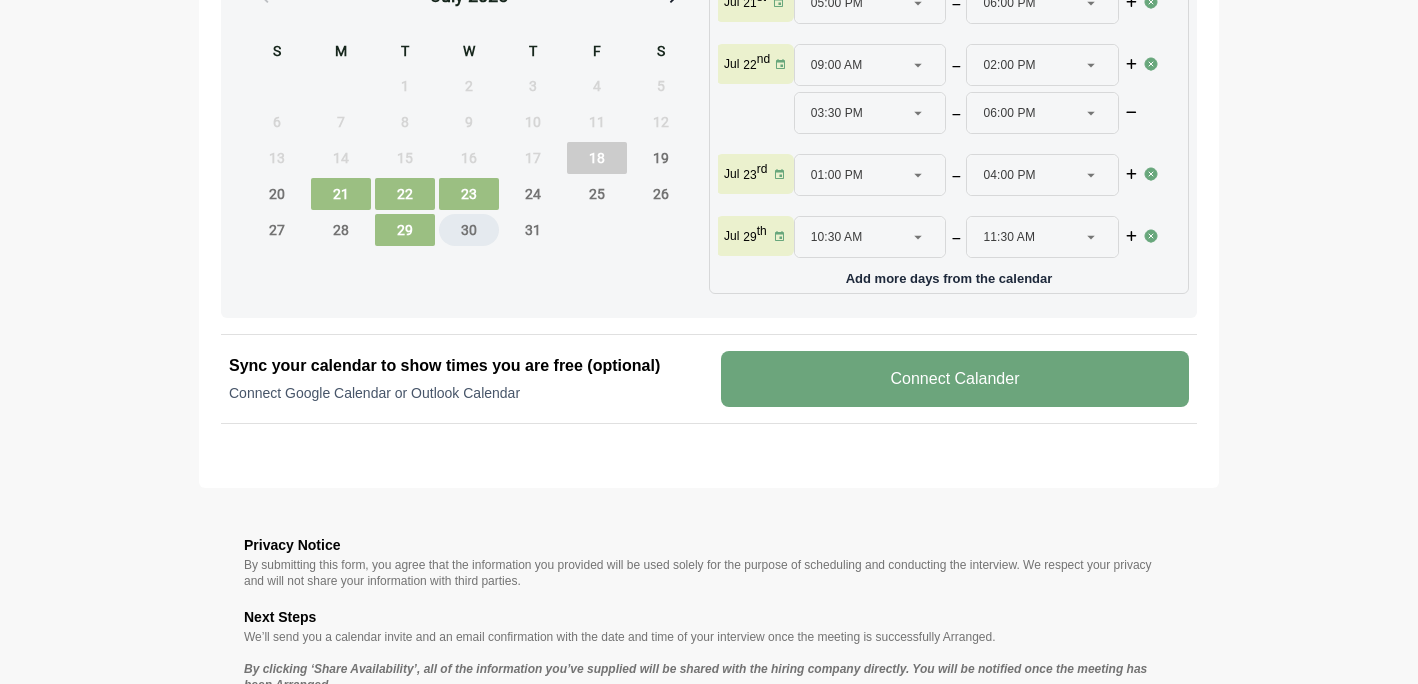 click on "30" at bounding box center [469, 230] 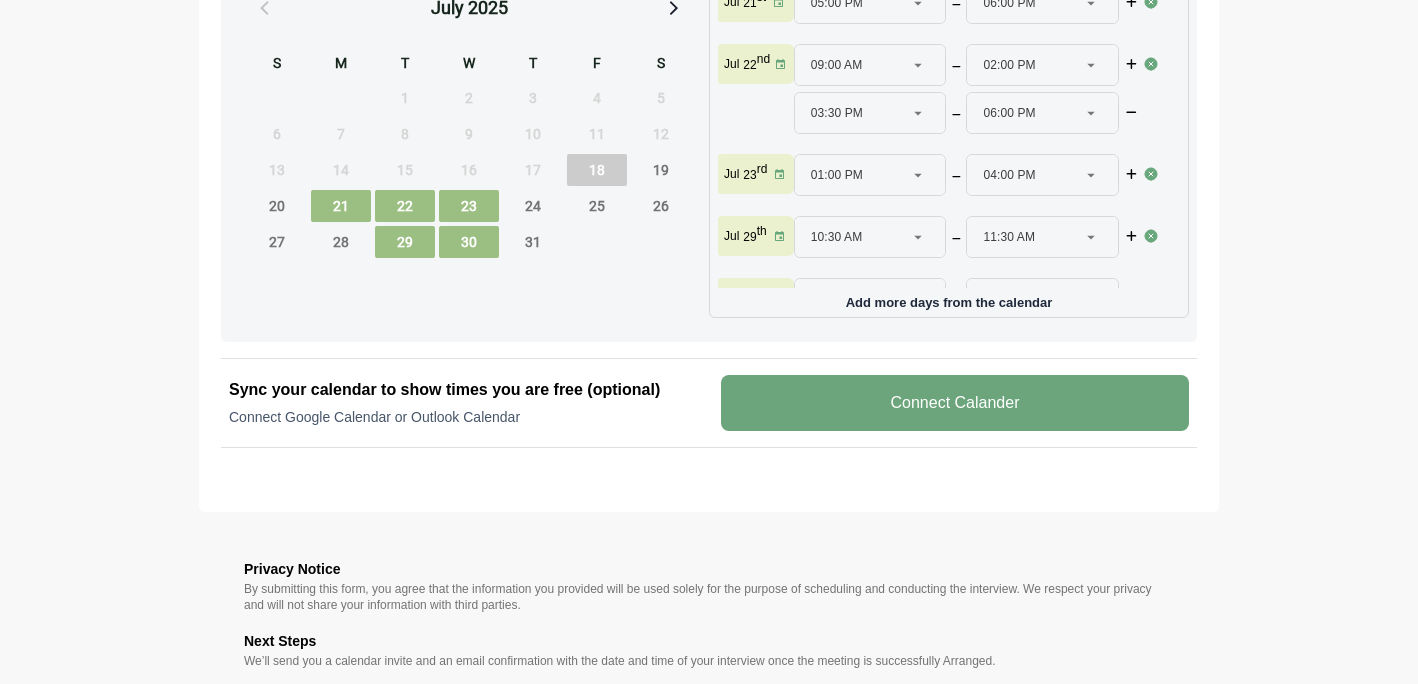 scroll, scrollTop: 1009, scrollLeft: 0, axis: vertical 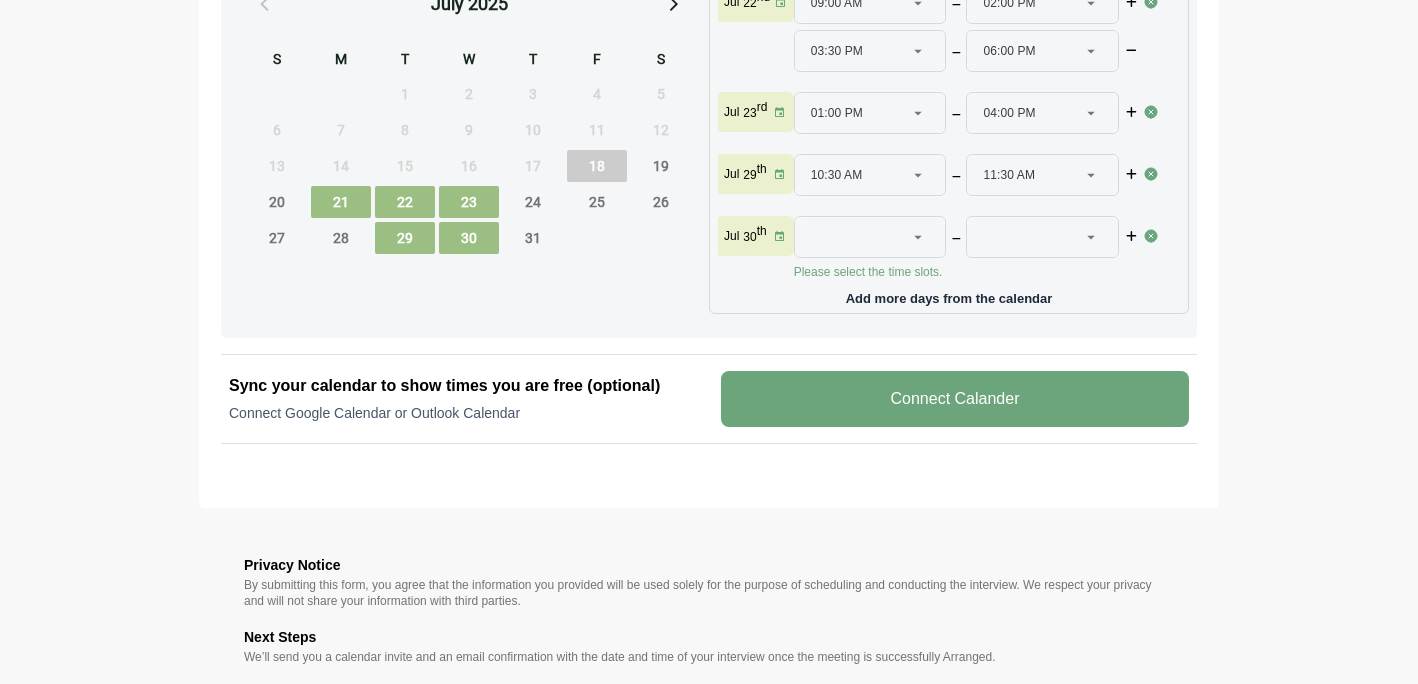 click 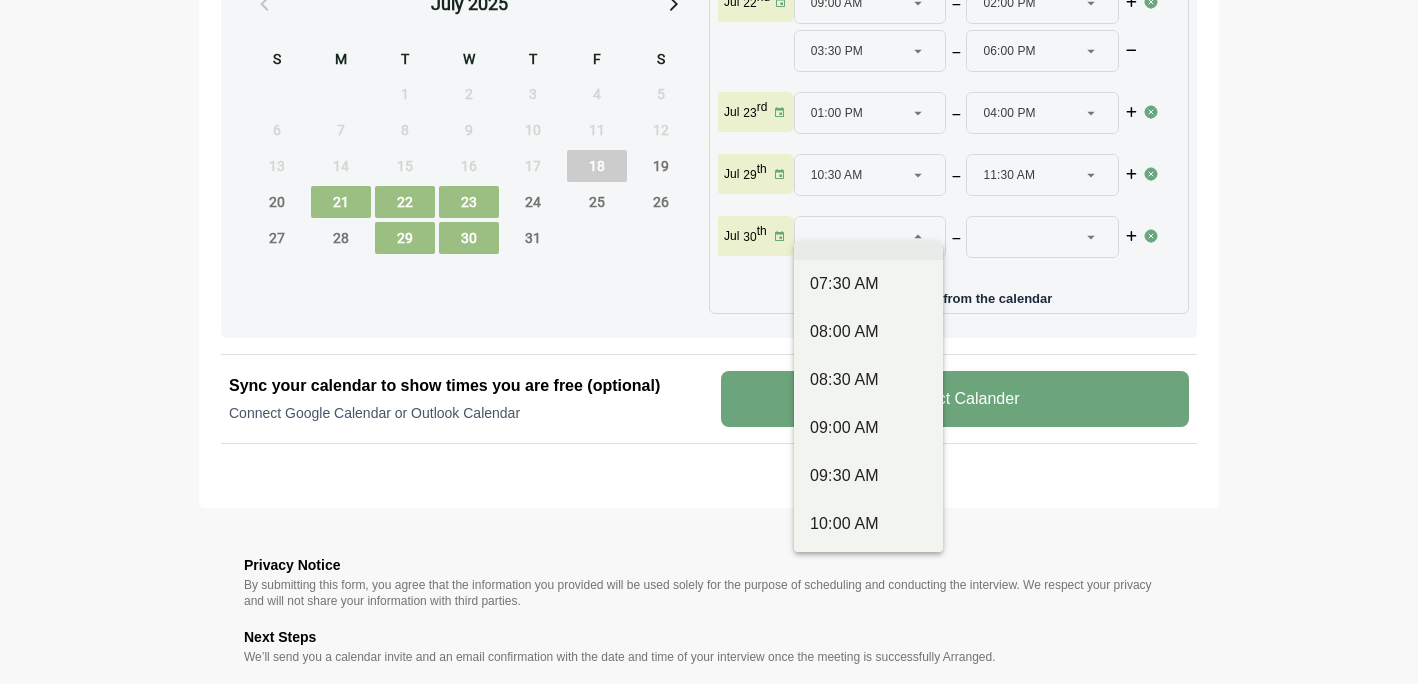 scroll, scrollTop: 248, scrollLeft: 0, axis: vertical 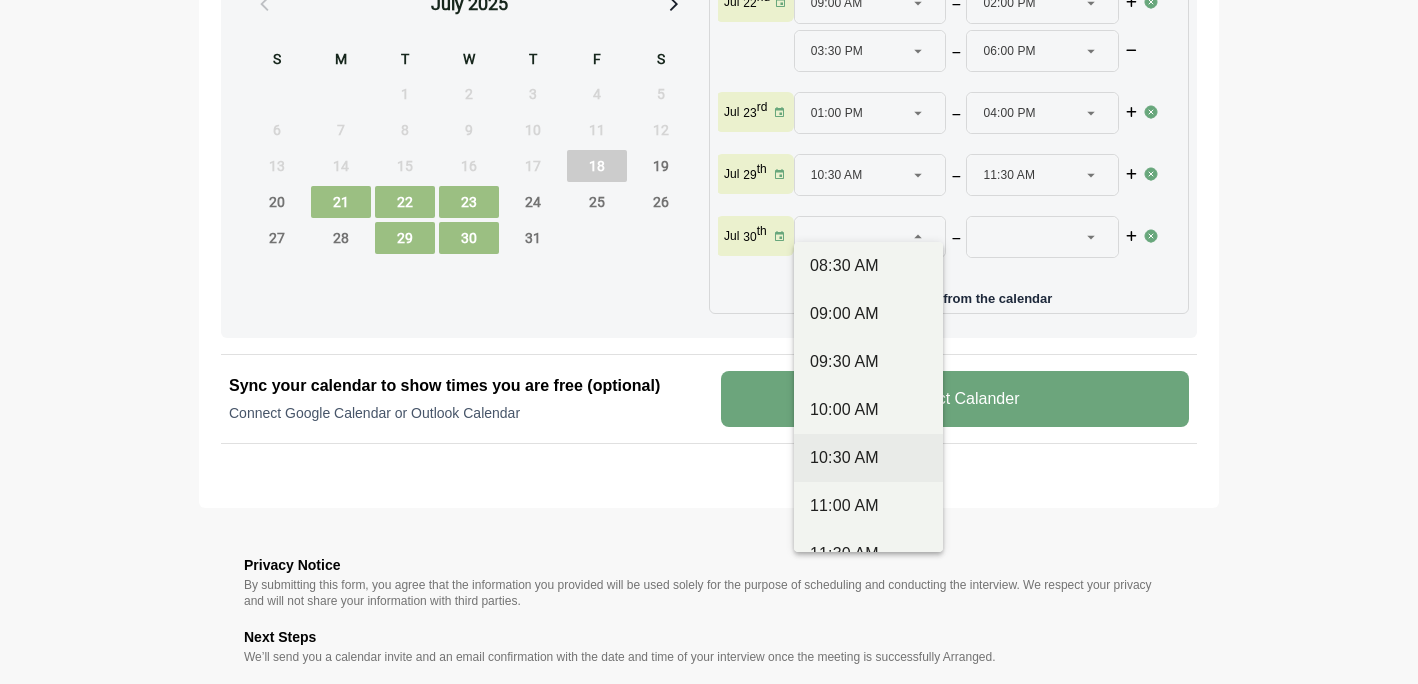 click on "10:30 AM" 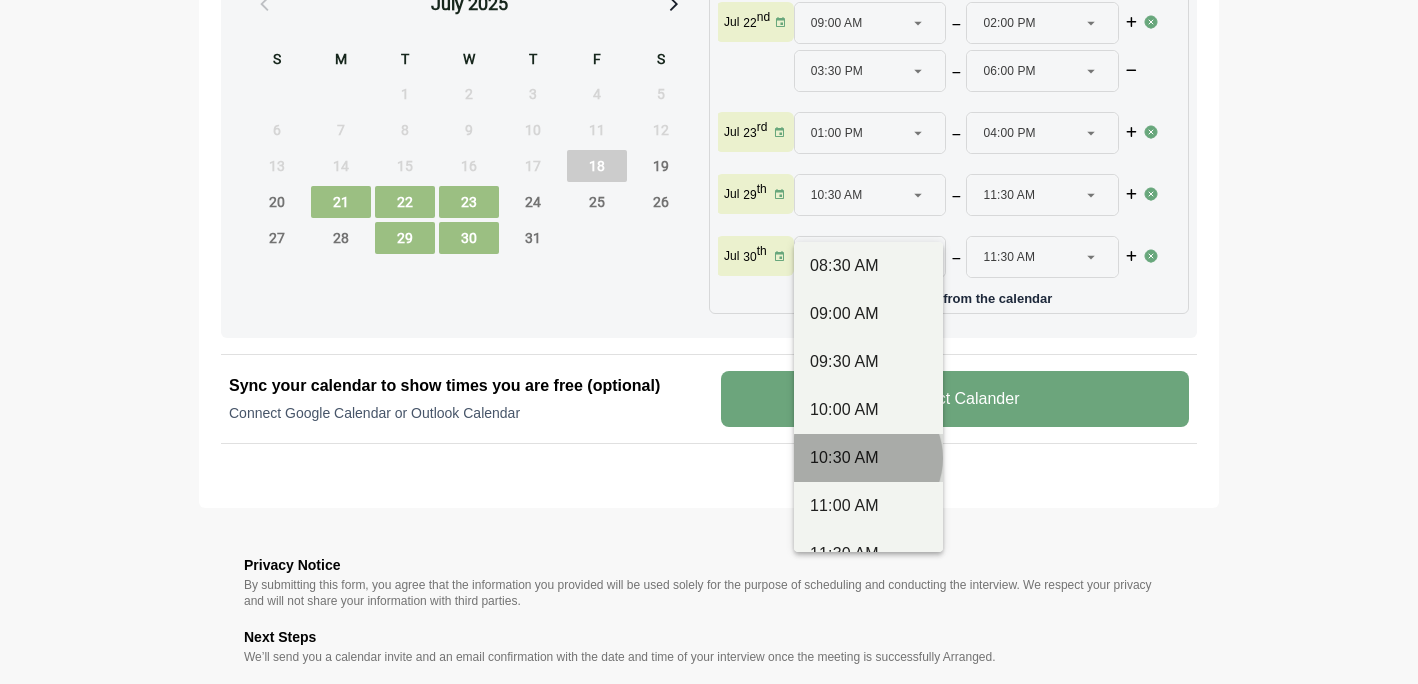 scroll, scrollTop: 54, scrollLeft: 0, axis: vertical 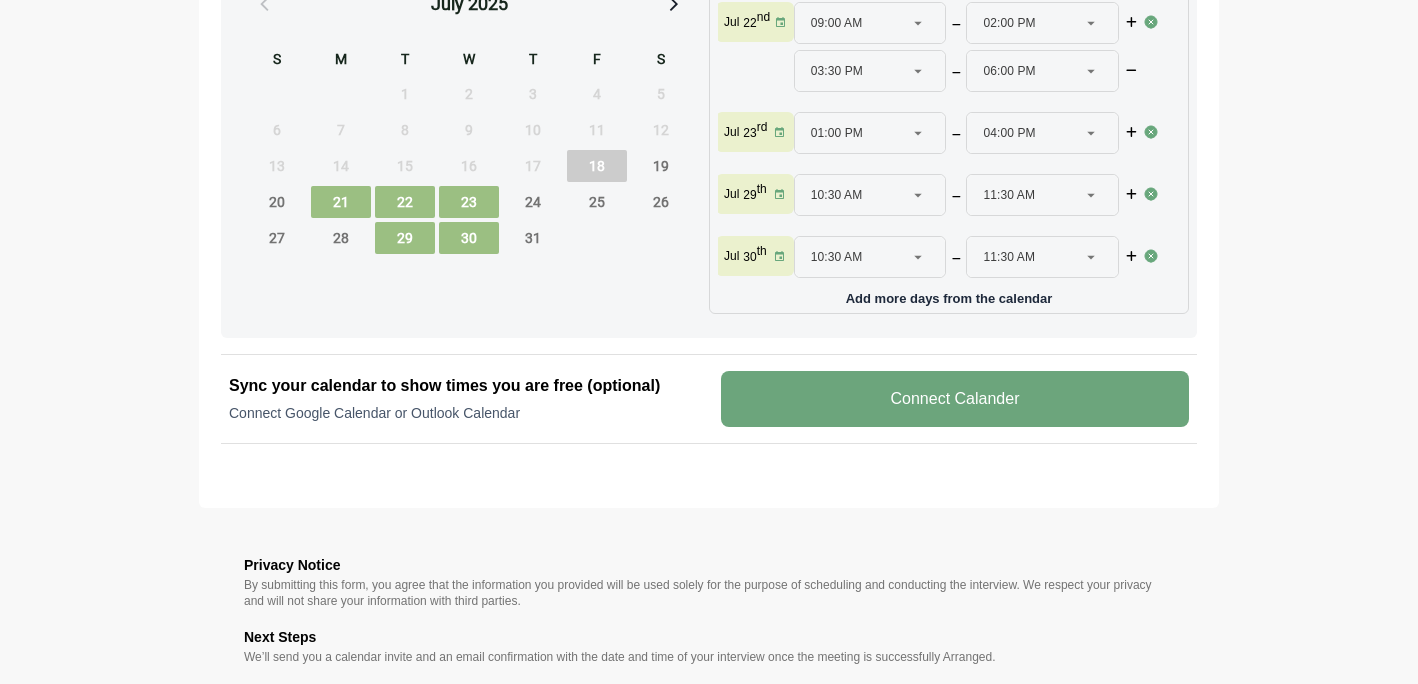 click 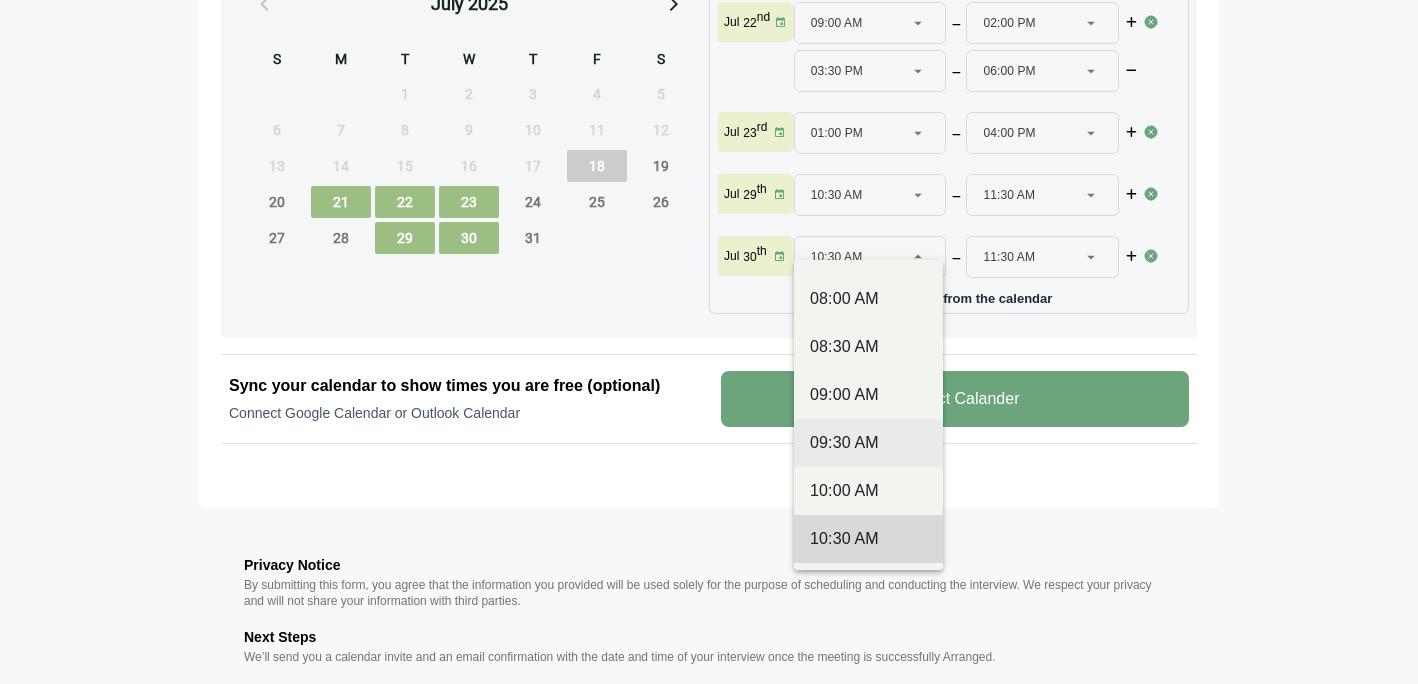 scroll, scrollTop: 225, scrollLeft: 0, axis: vertical 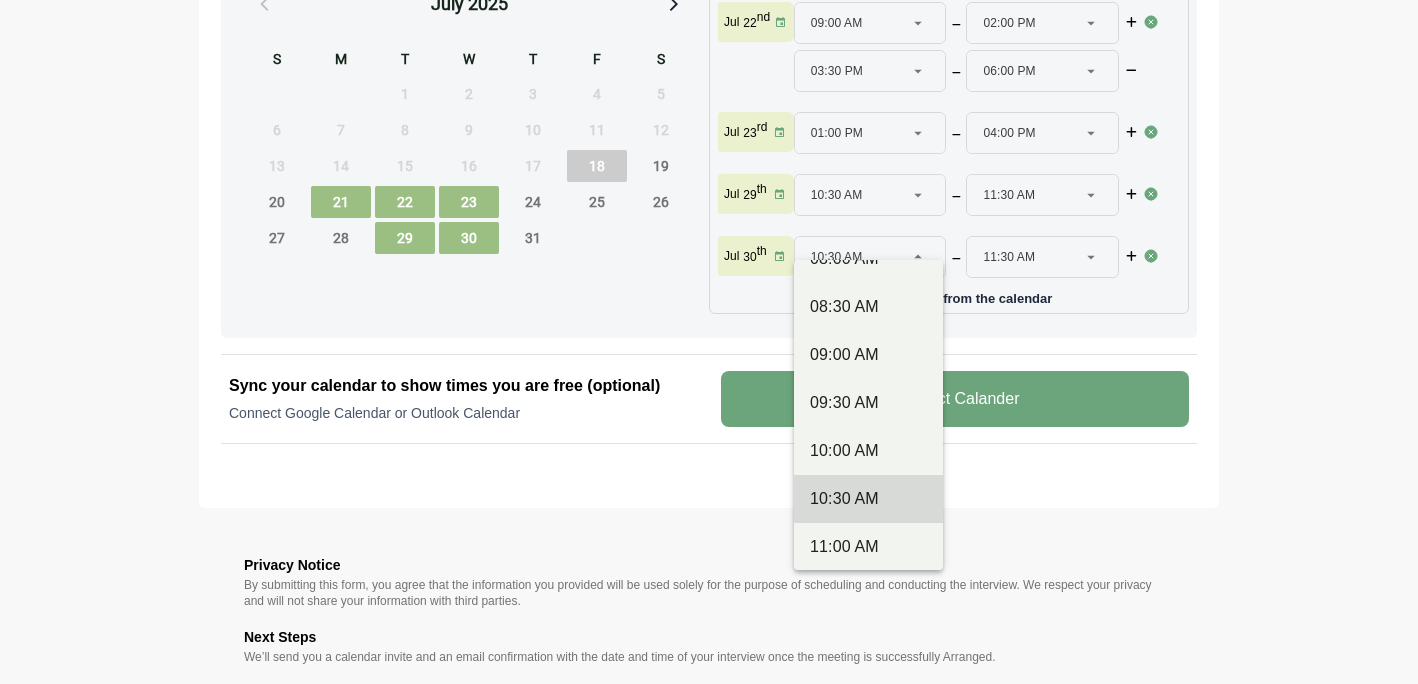 click on "**********" at bounding box center (709, -69) 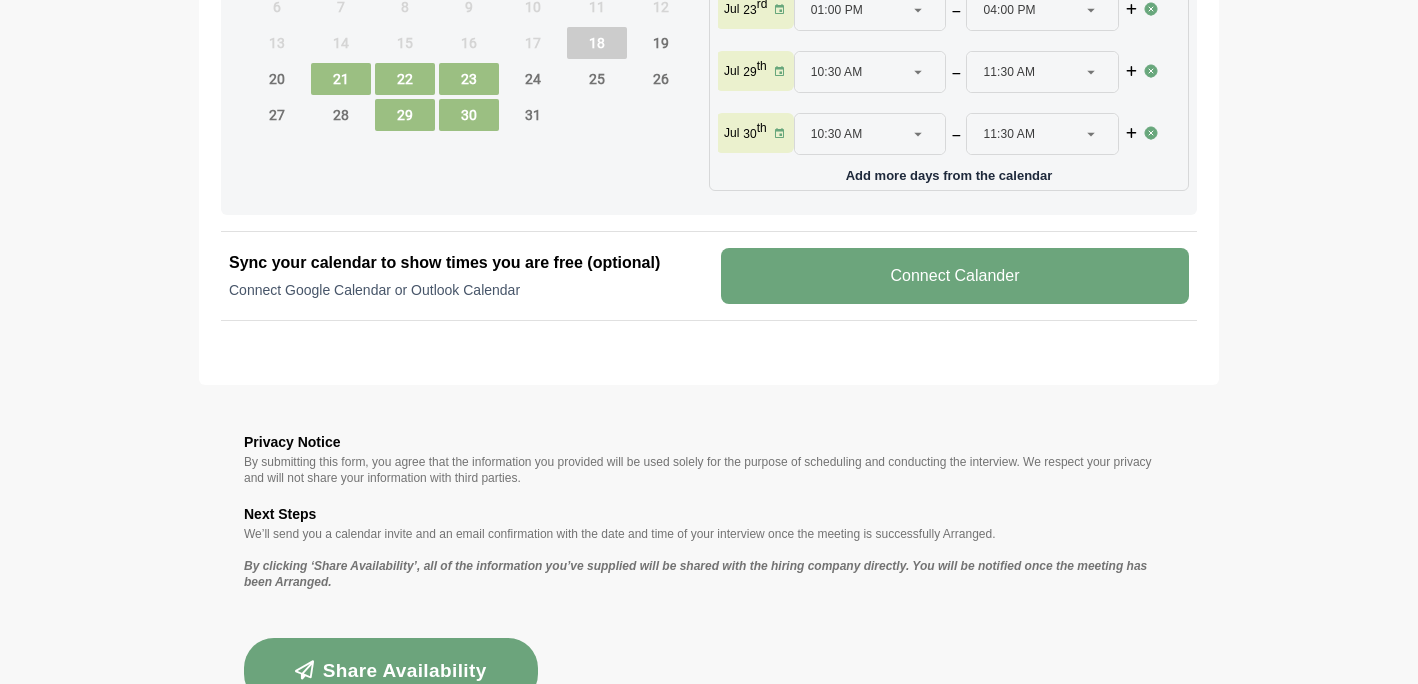 scroll, scrollTop: 1196, scrollLeft: 0, axis: vertical 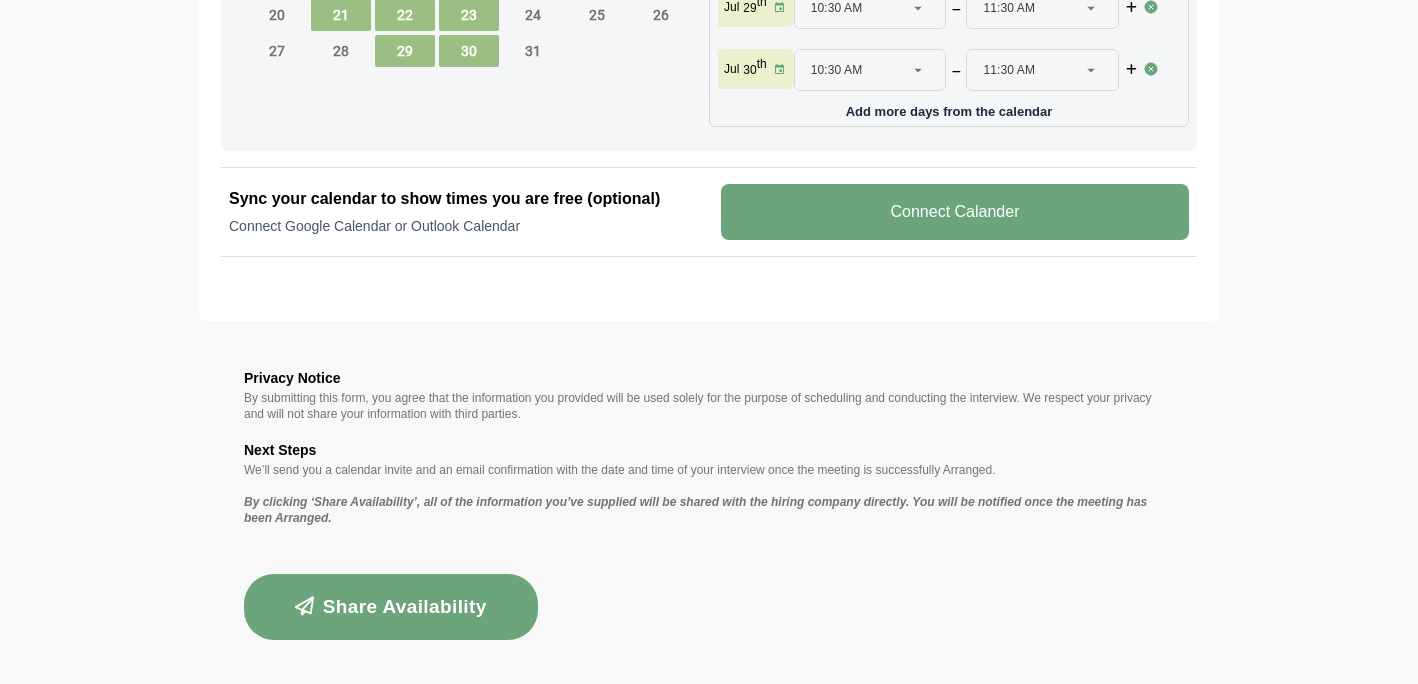 click on "Share Availability" at bounding box center (391, 607) 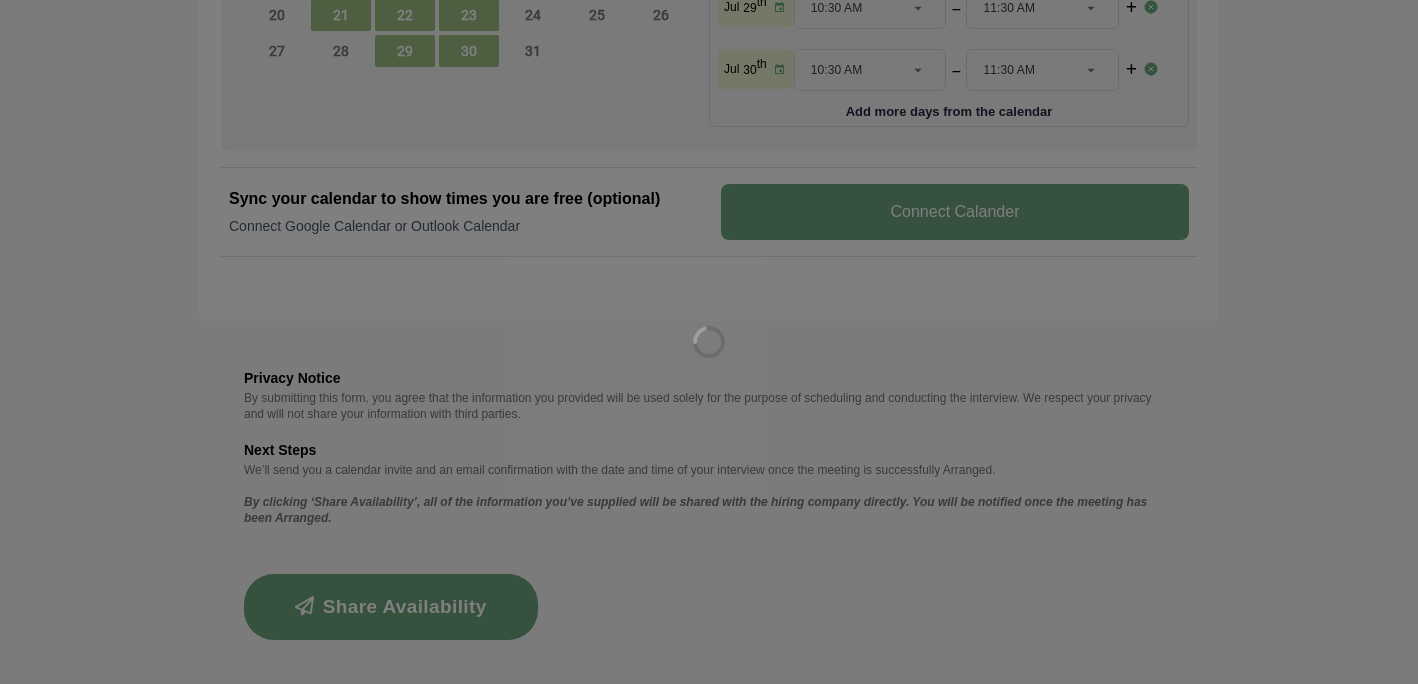 scroll, scrollTop: 0, scrollLeft: 0, axis: both 